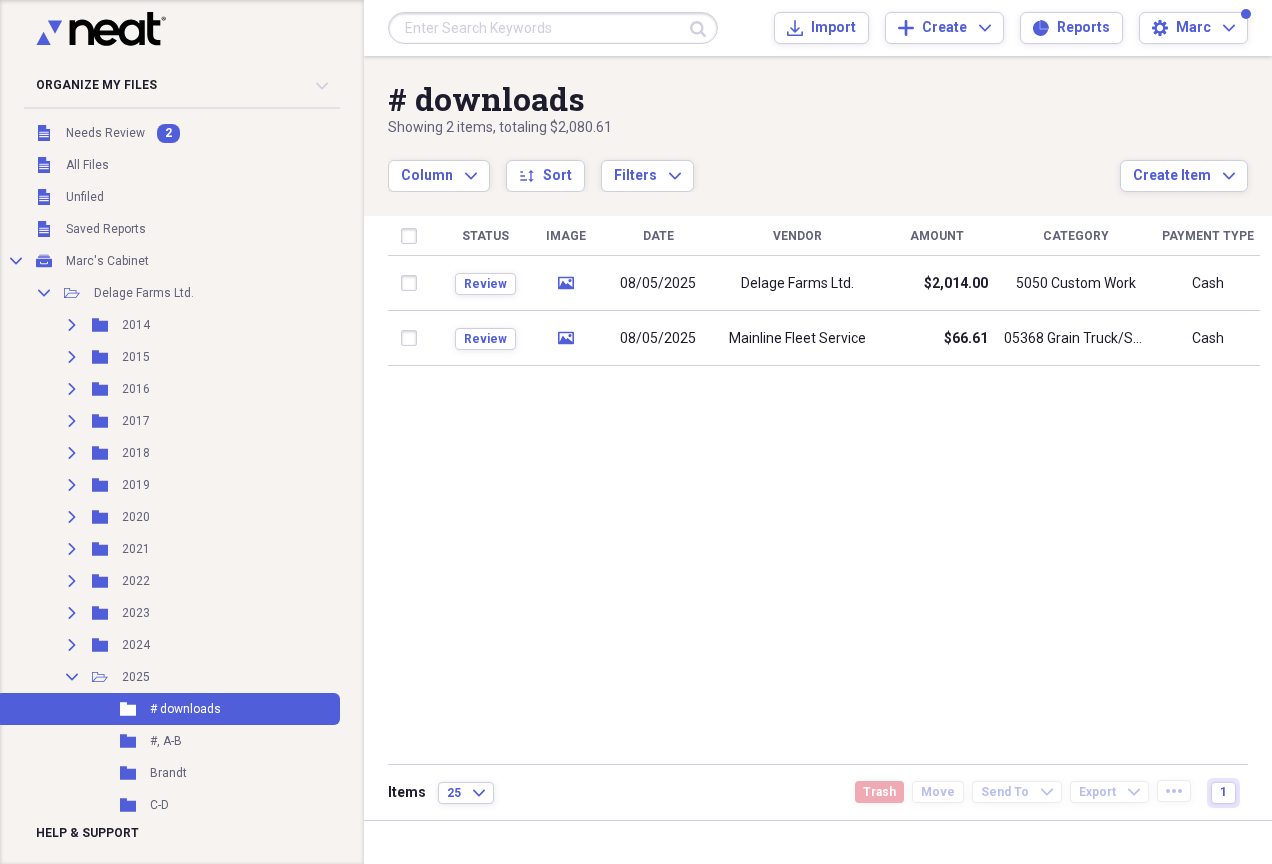 scroll, scrollTop: 0, scrollLeft: 0, axis: both 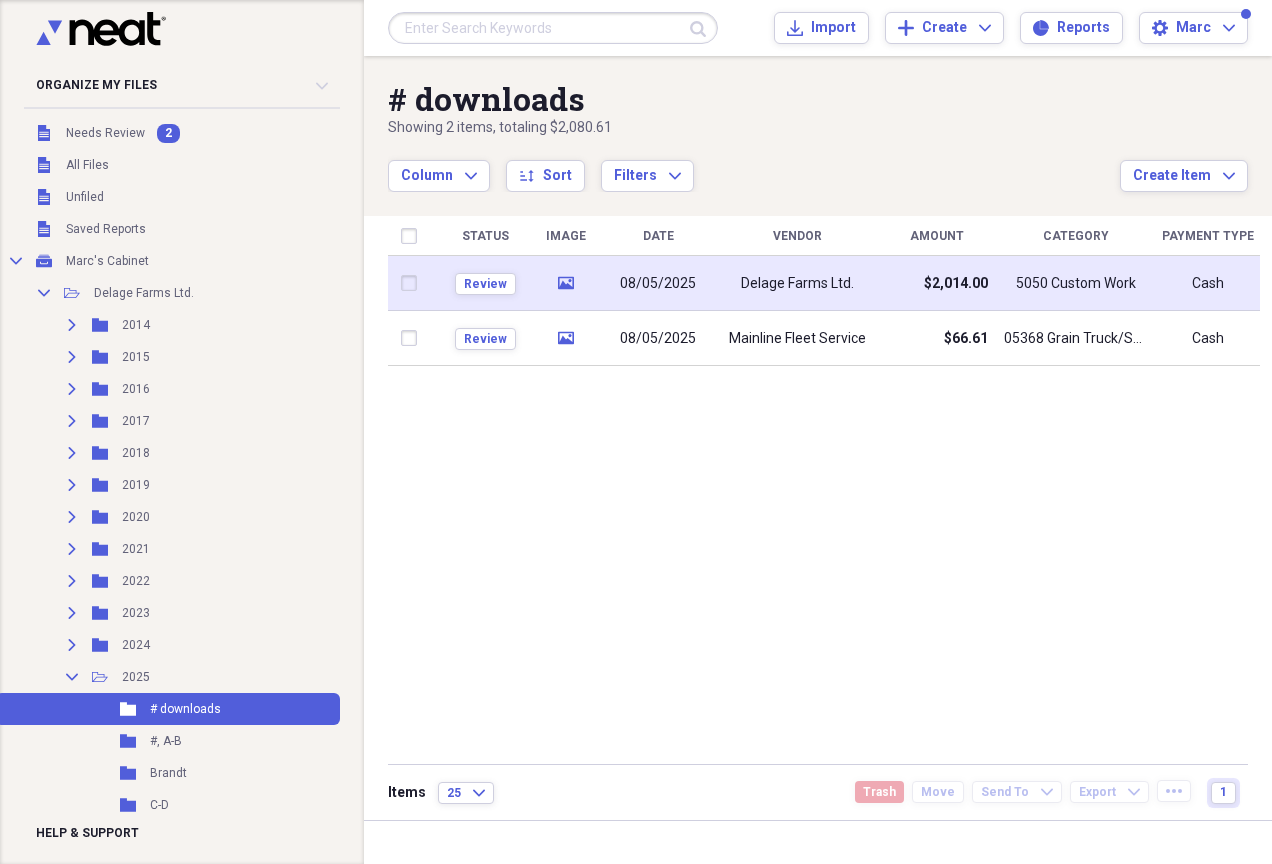 click on "08/05/2025" at bounding box center [658, 283] 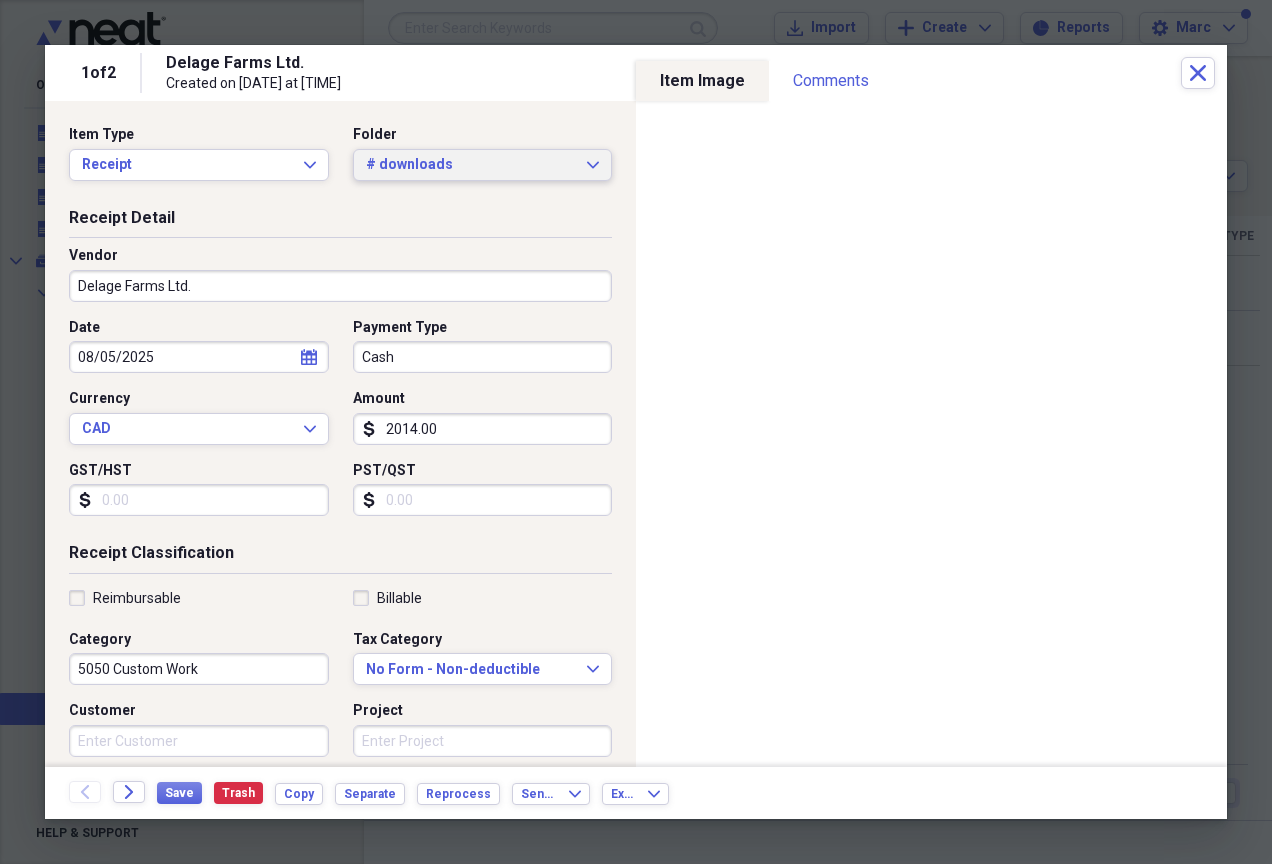 click on "# downloads" at bounding box center (471, 165) 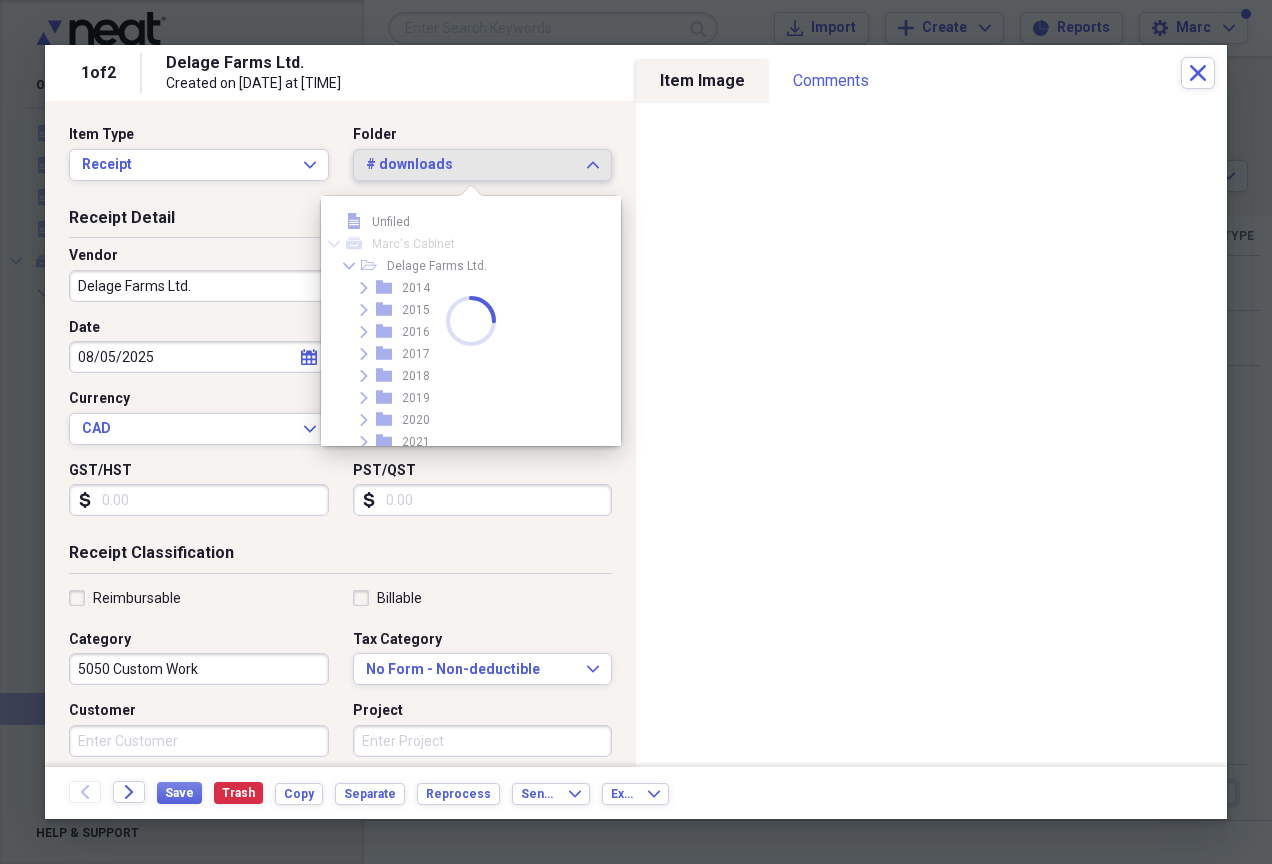 scroll, scrollTop: 231, scrollLeft: 0, axis: vertical 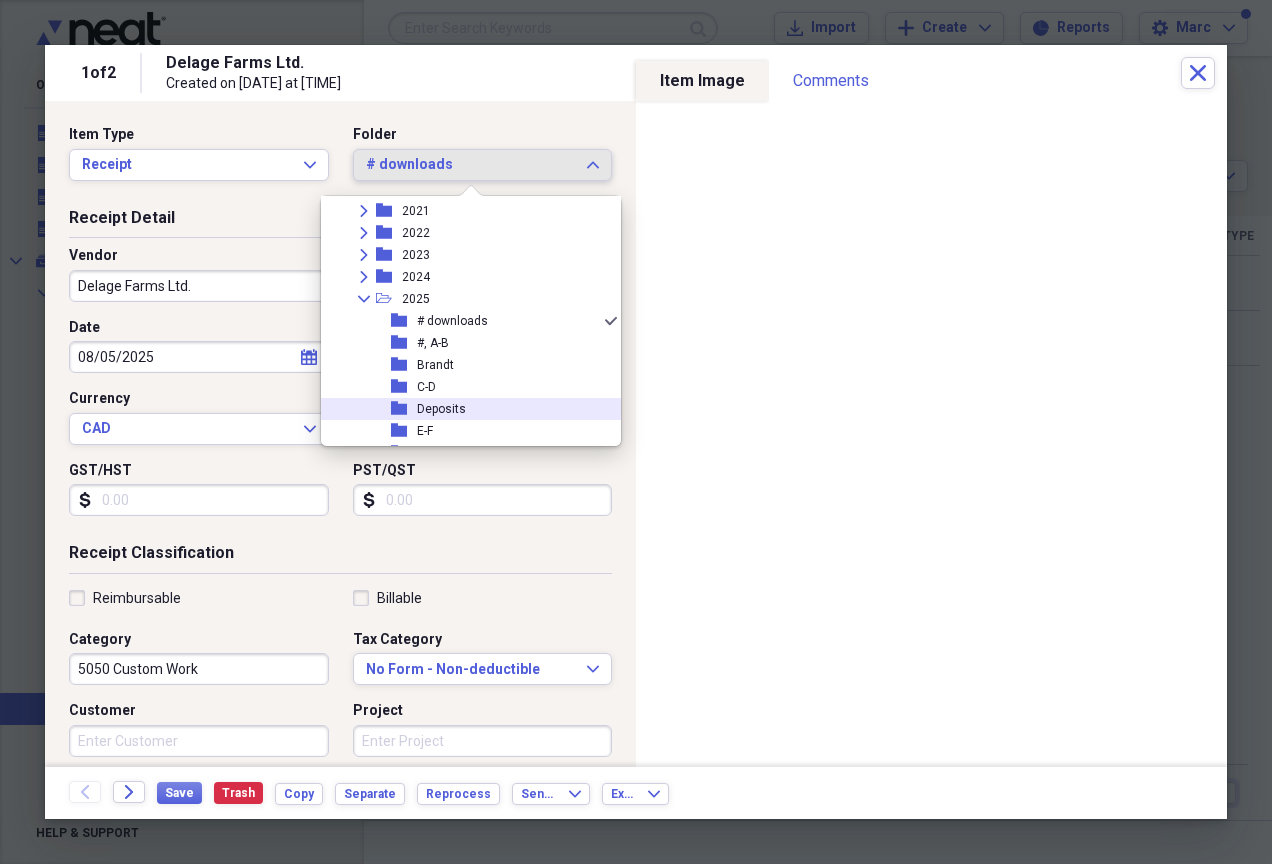 click on "folder Deposits" at bounding box center [463, 409] 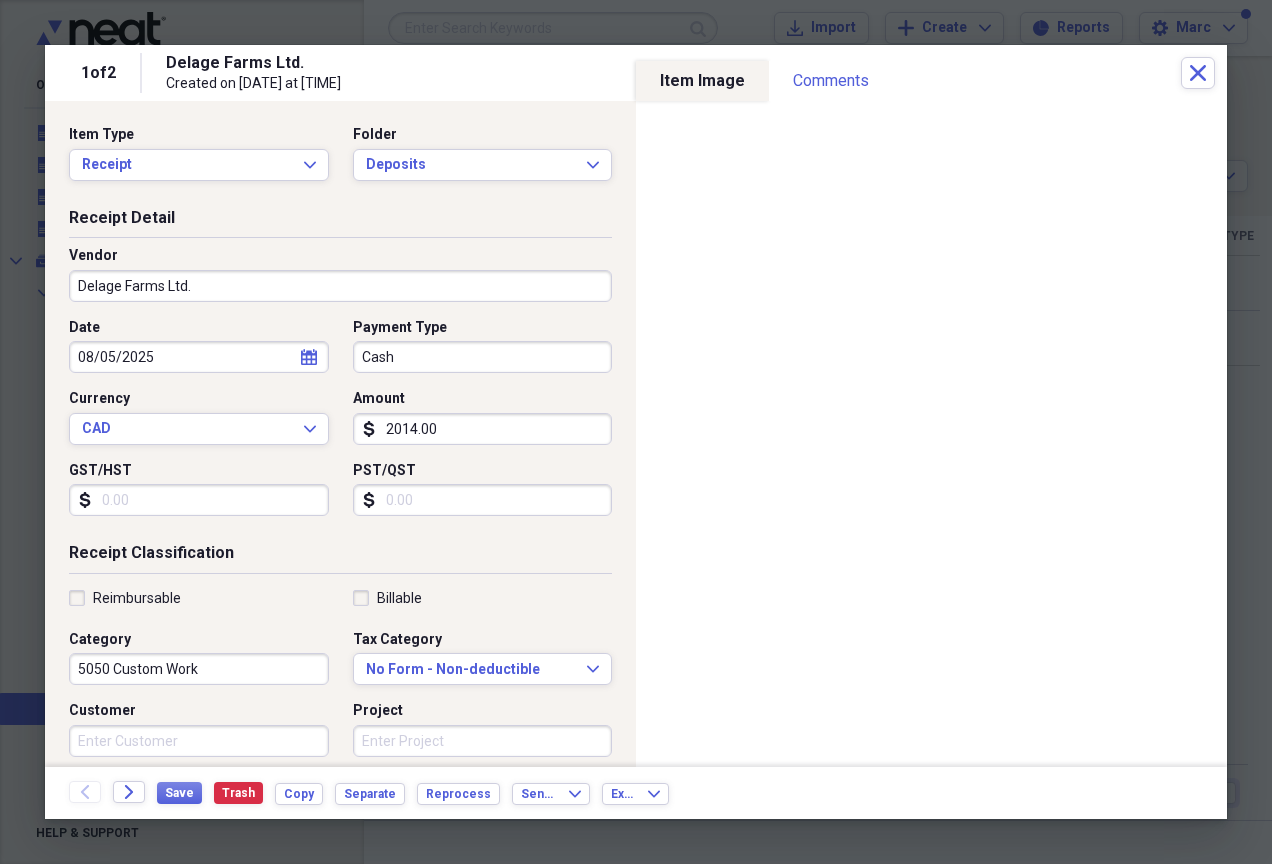 click on "Delage Farms Ltd." at bounding box center (340, 286) 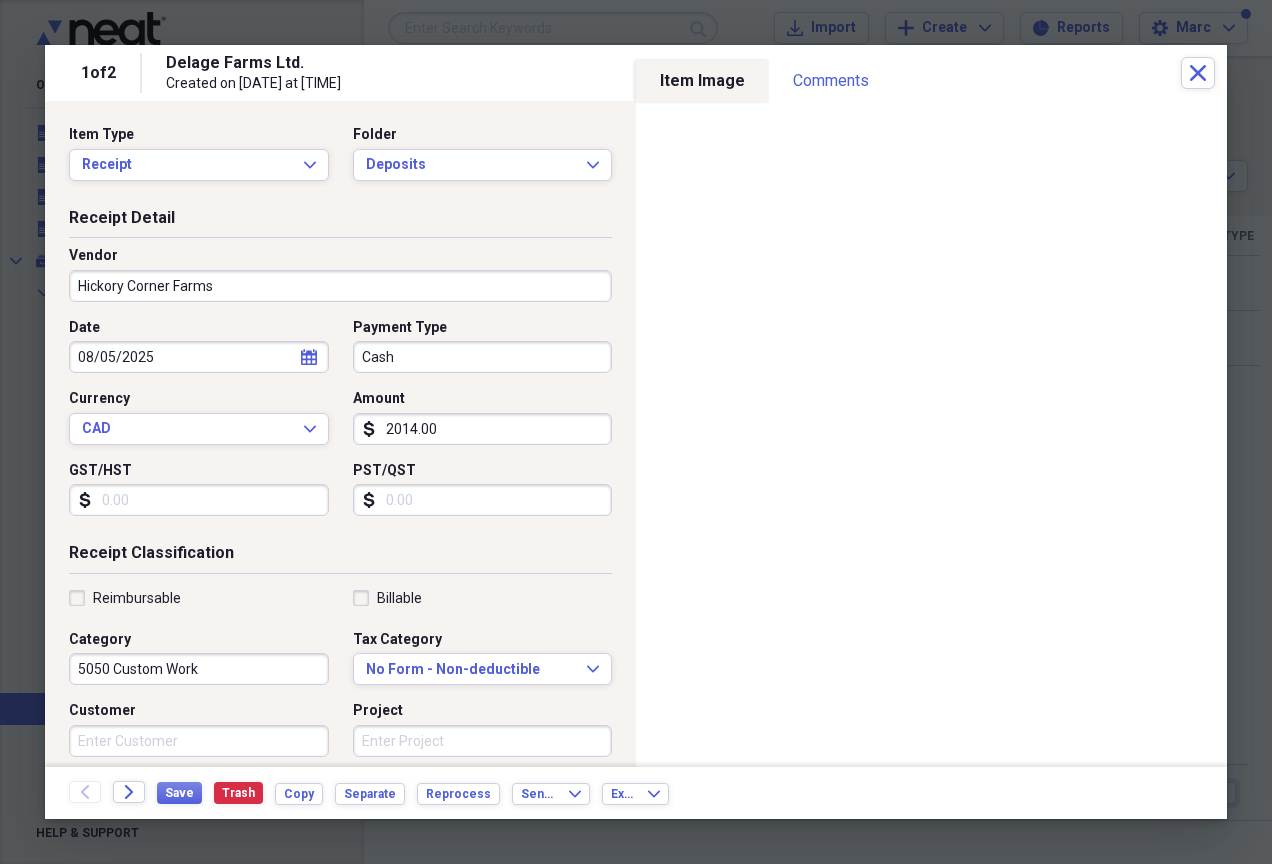 type on "Hickory Corner Farms" 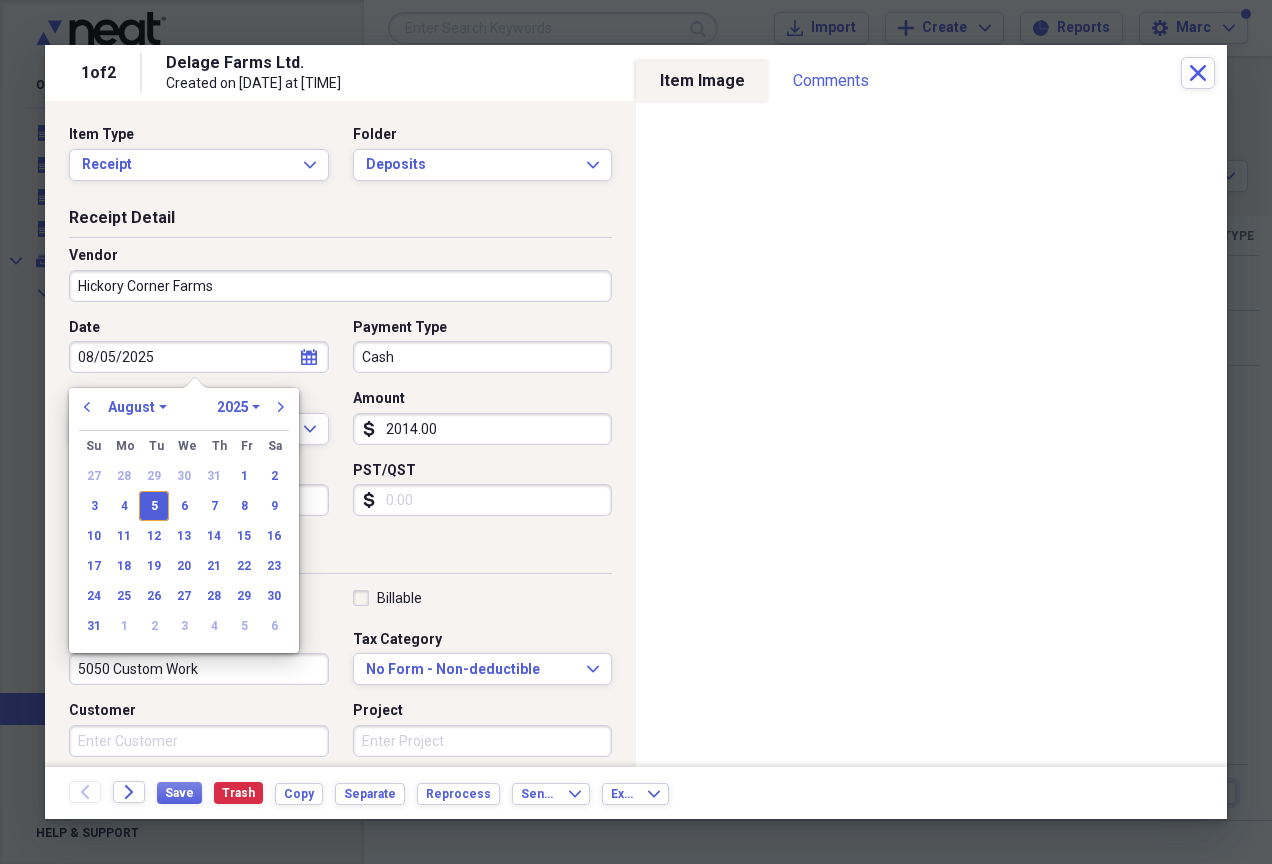 click on "Cash" at bounding box center (483, 357) 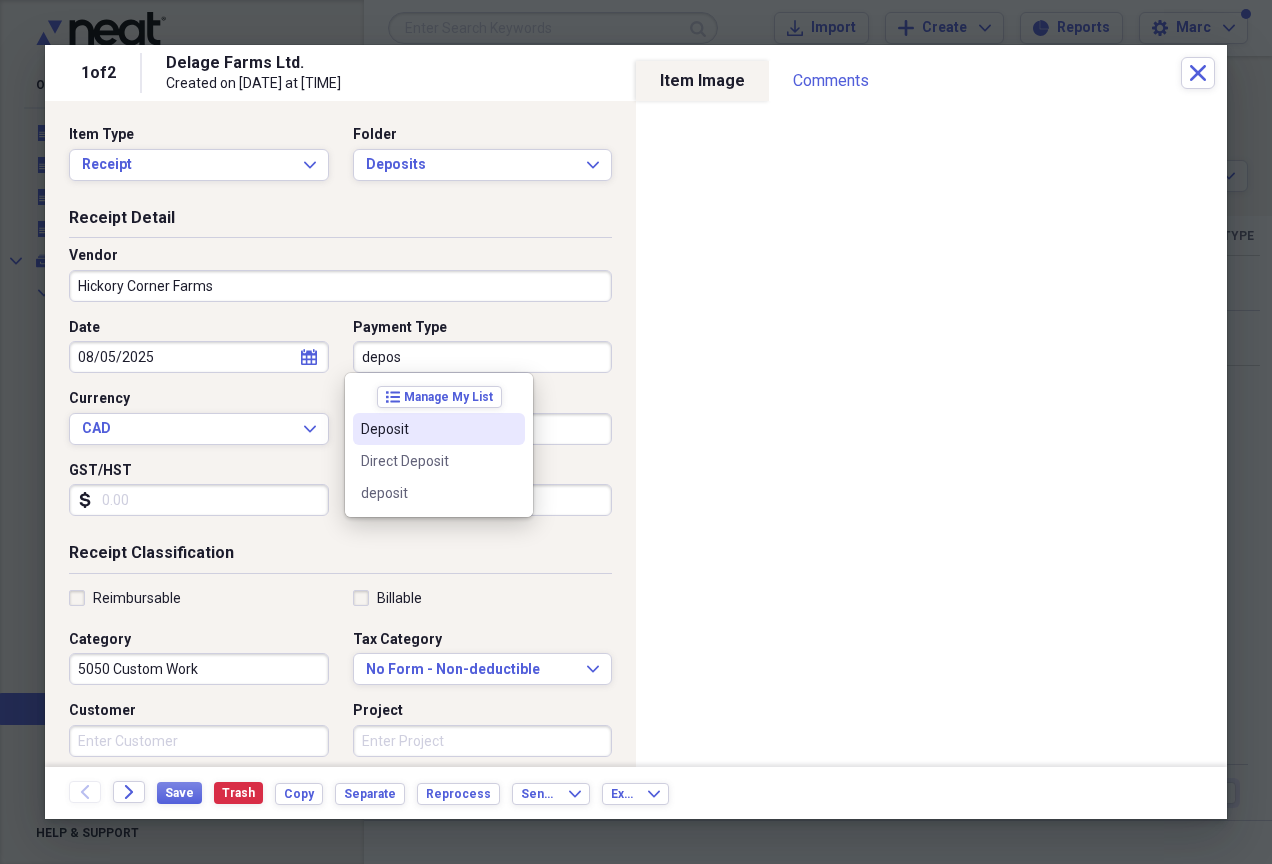 click on "Deposit" at bounding box center (427, 429) 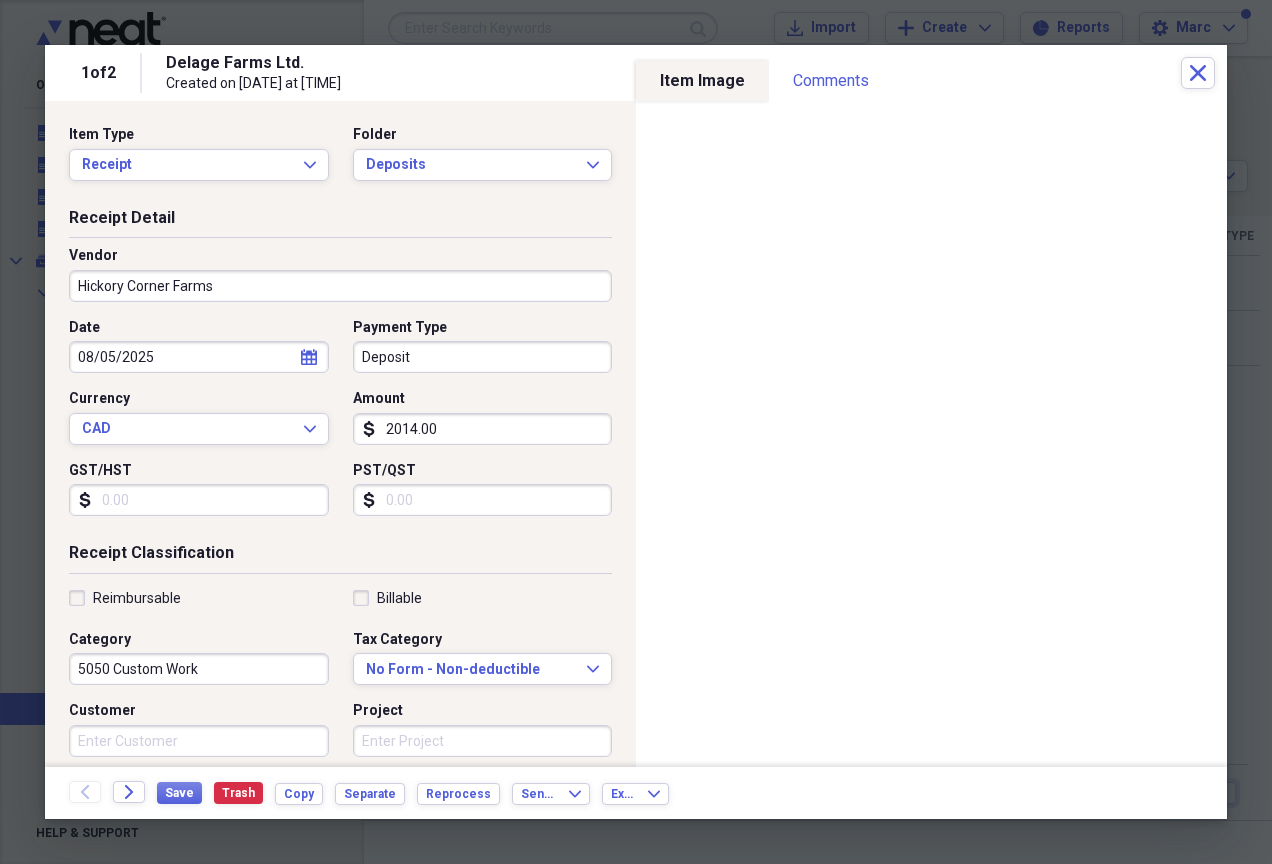 click on "2014.00" at bounding box center [483, 429] 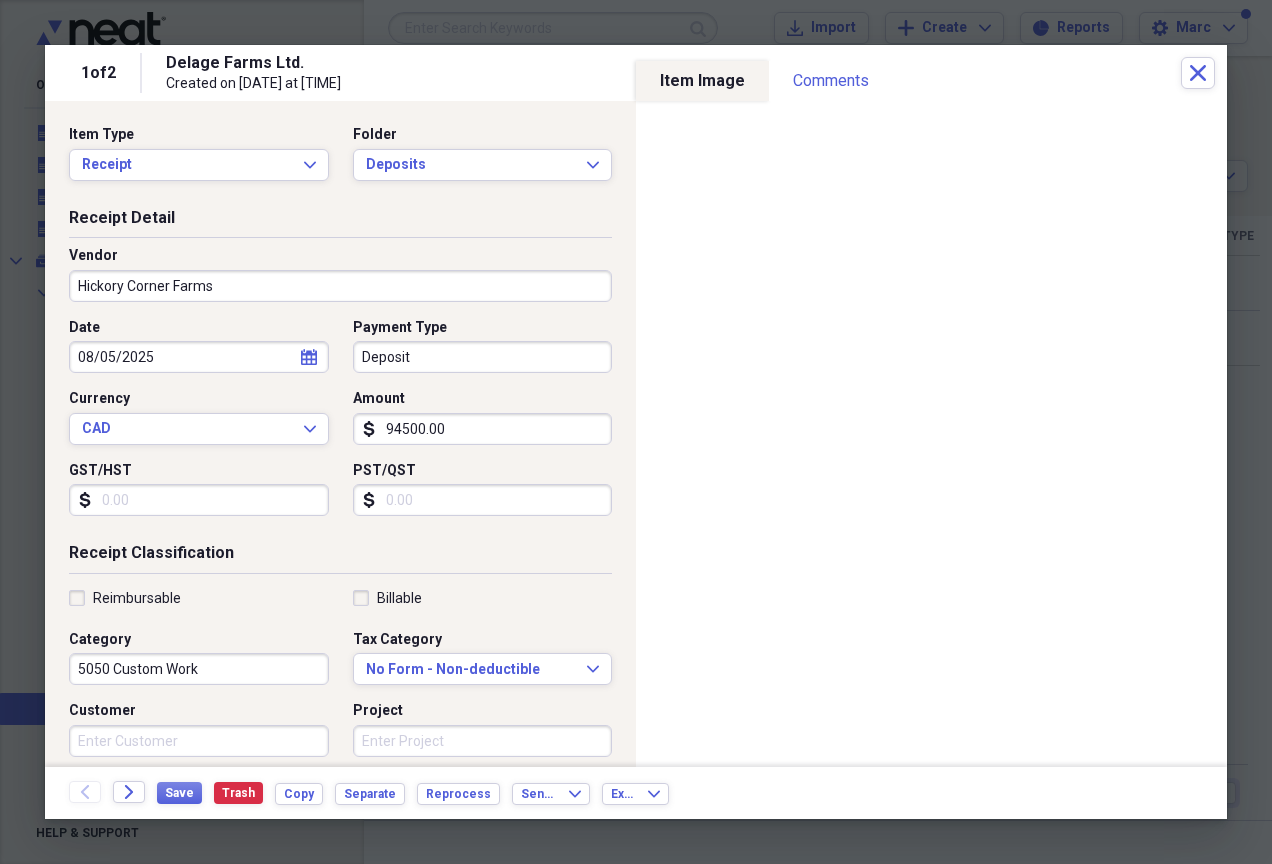 type on "94500.00" 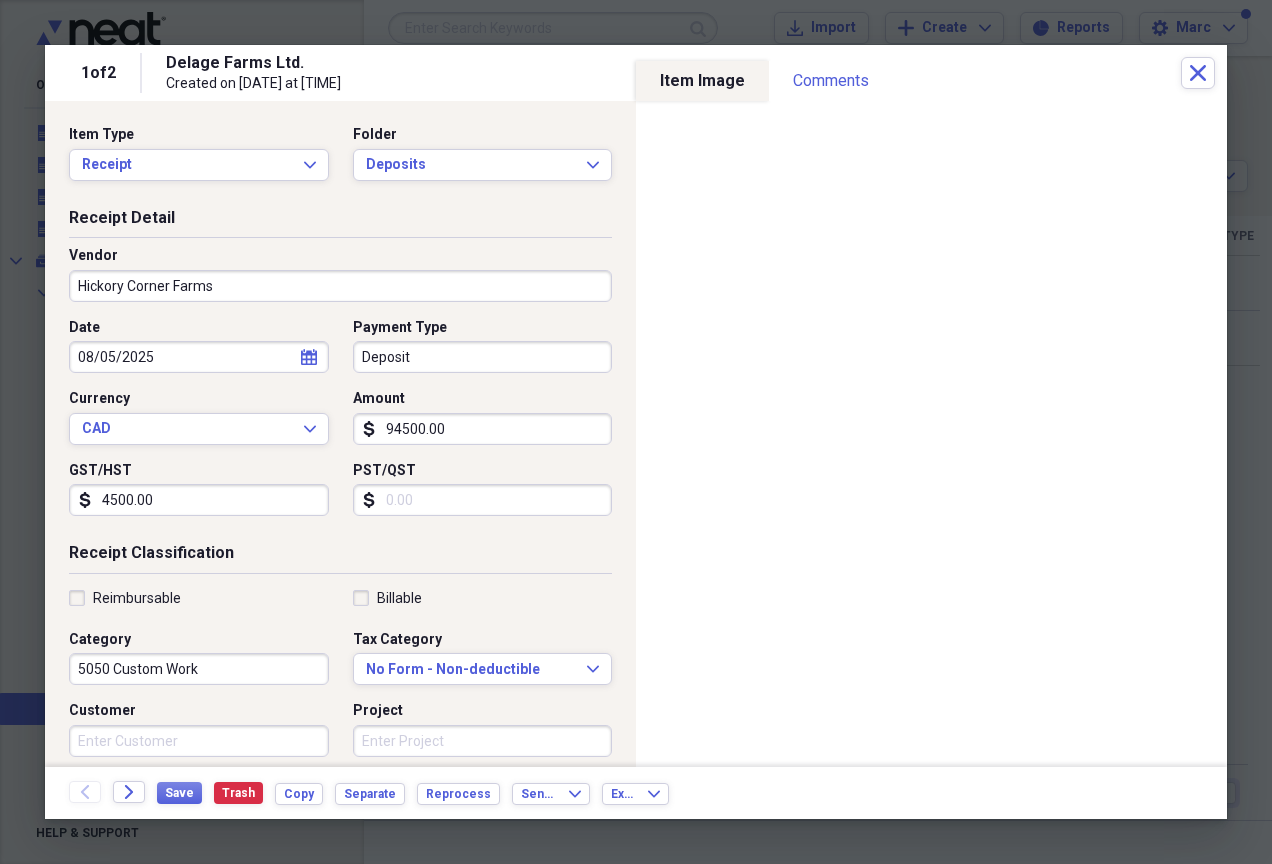 type on "4500.00" 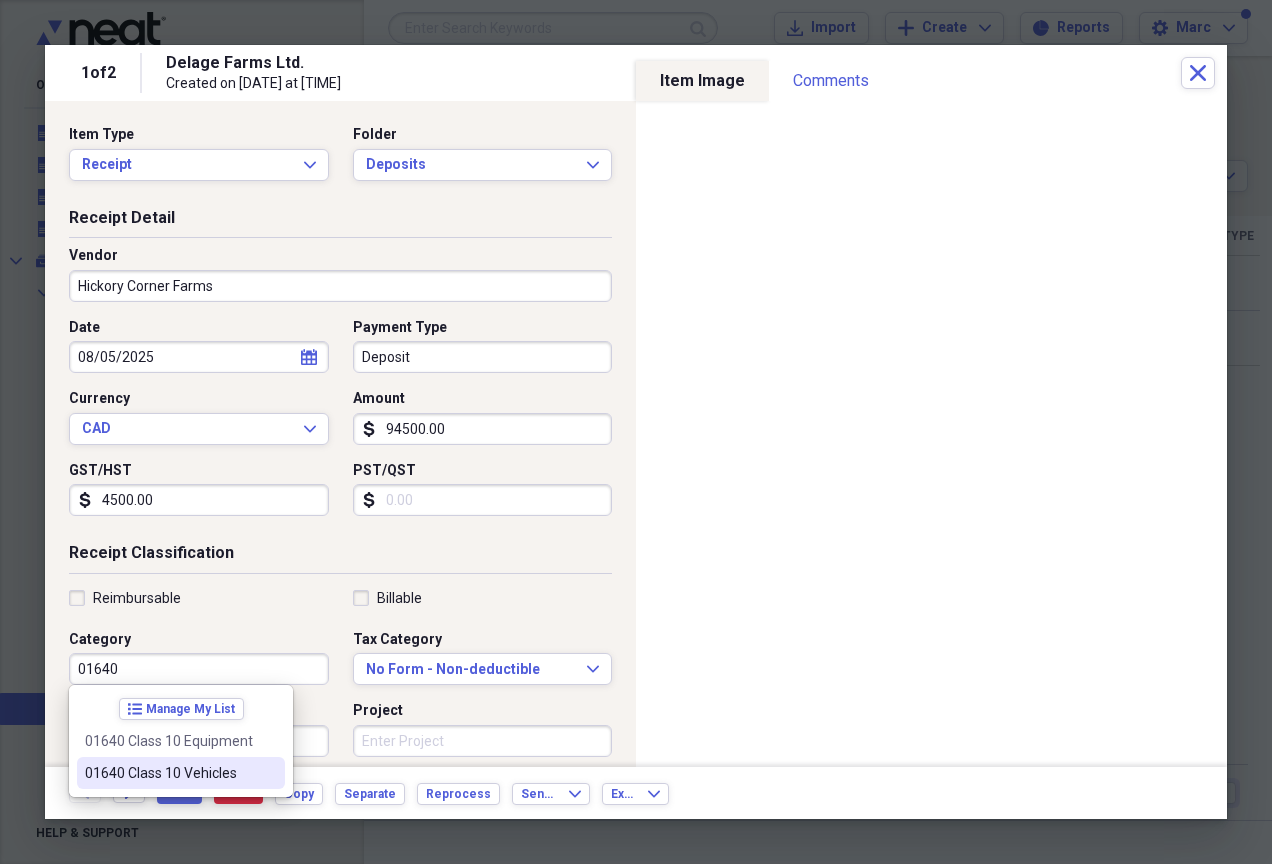 click on "01640 Class 10 Vehicles" at bounding box center (181, 773) 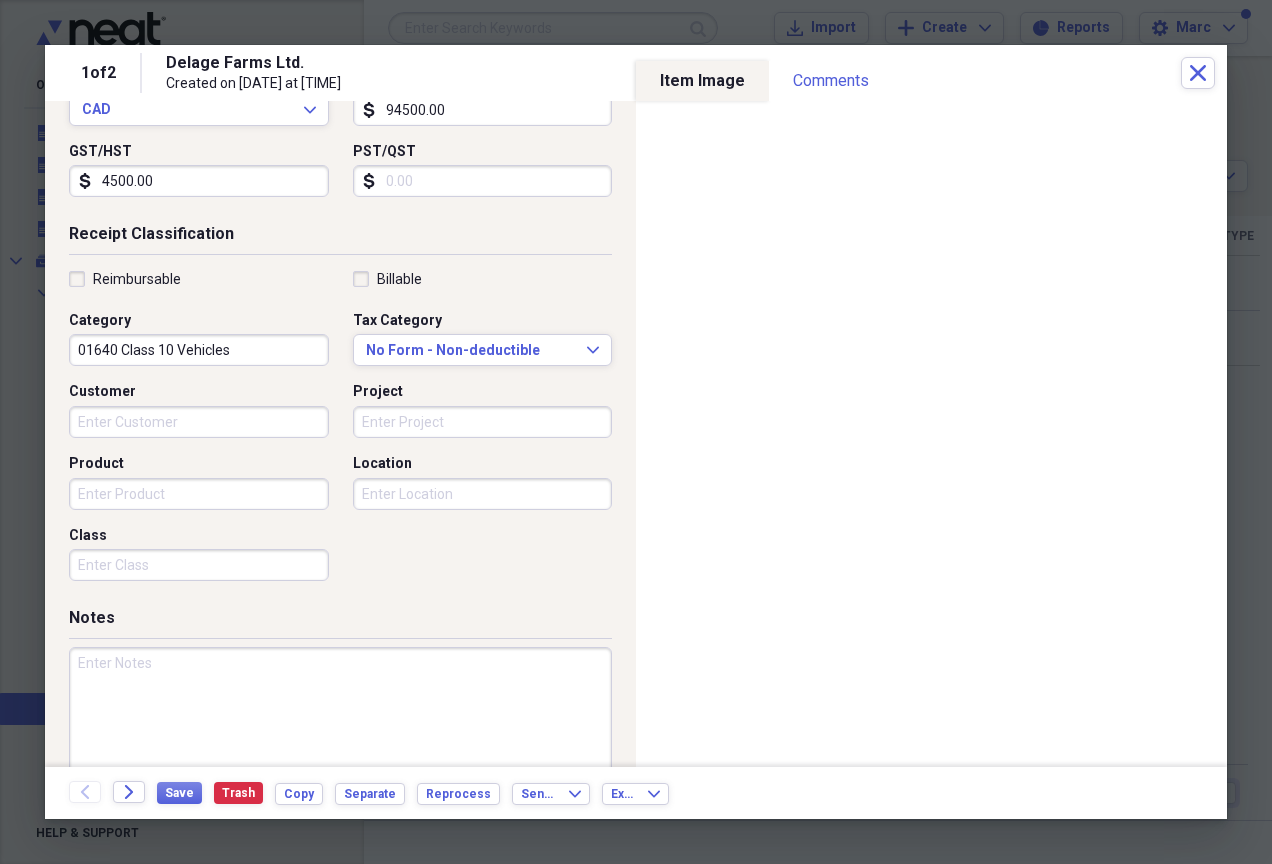 scroll, scrollTop: 355, scrollLeft: 0, axis: vertical 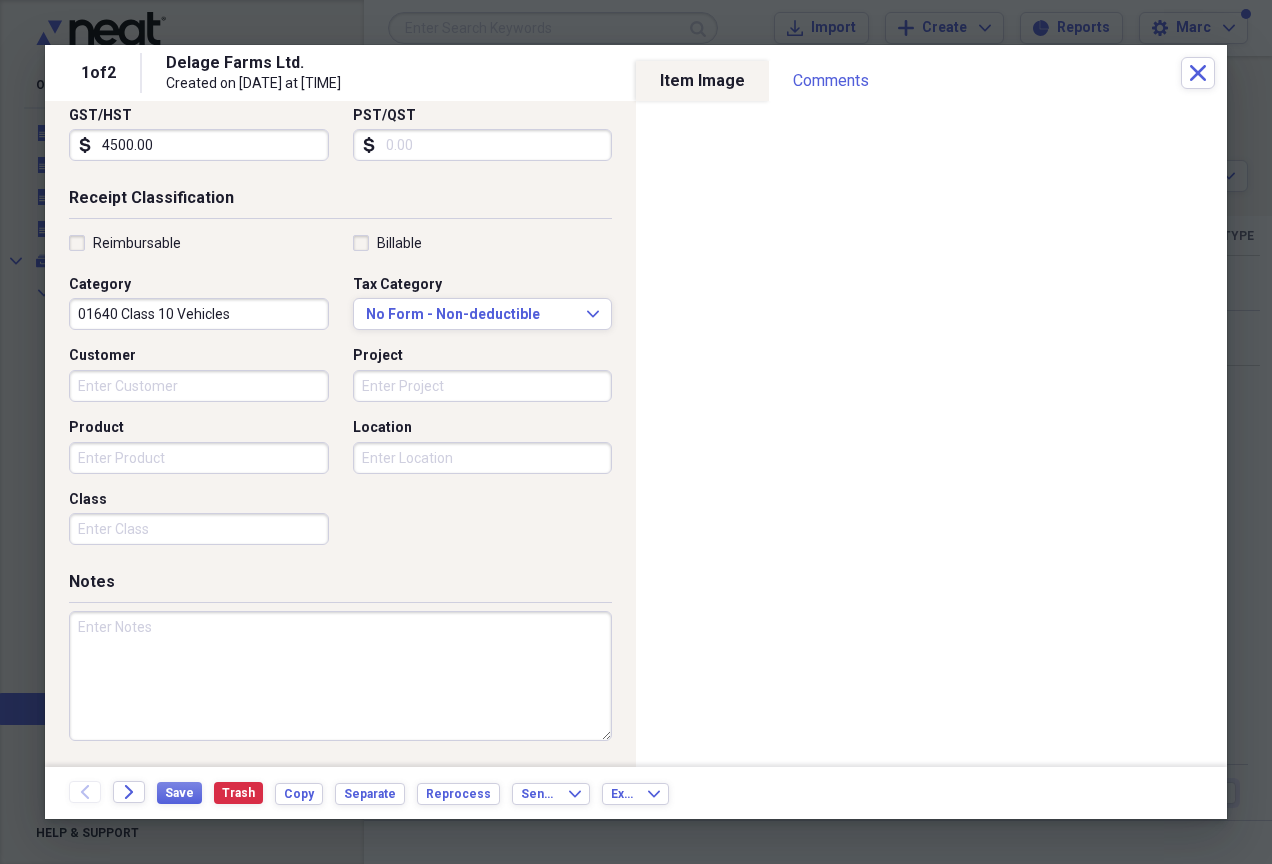 click at bounding box center [340, 676] 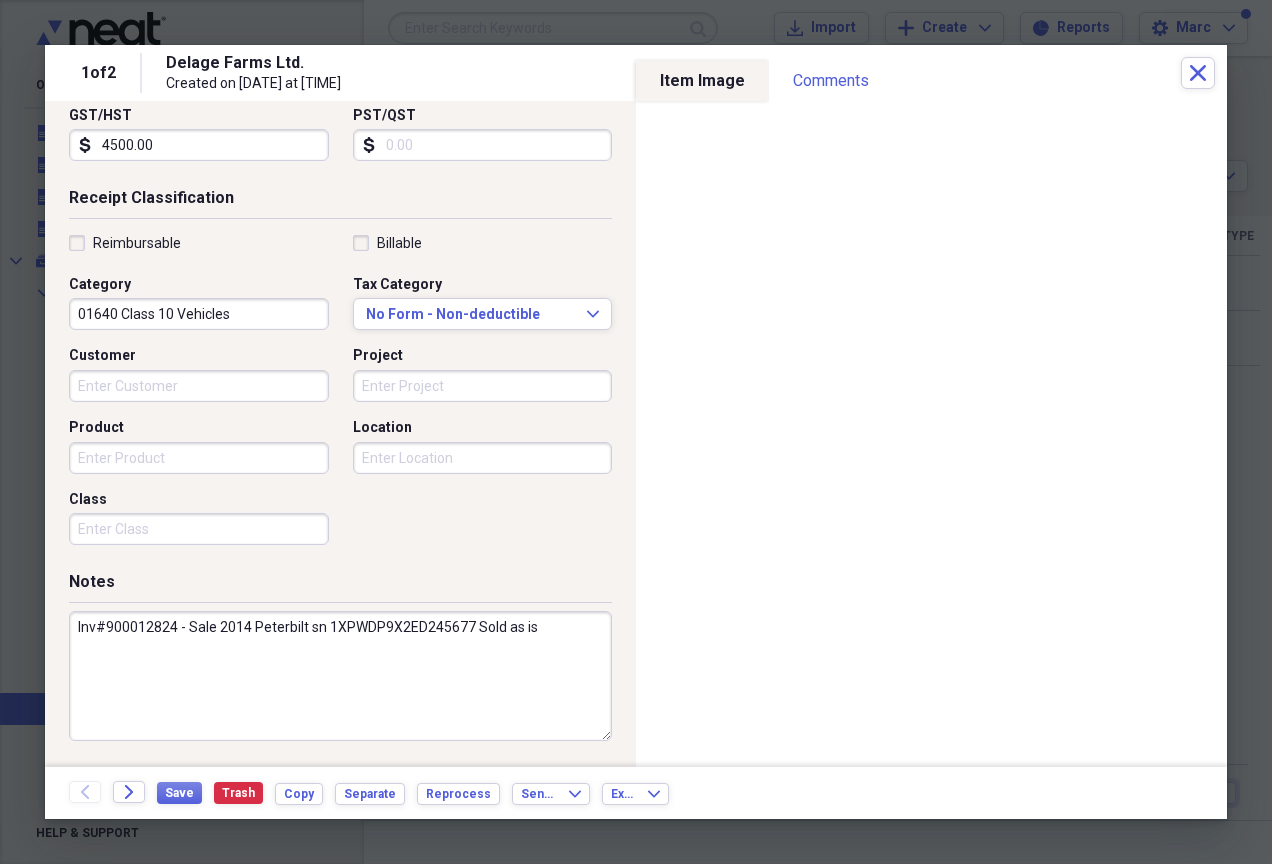 drag, startPoint x: 470, startPoint y: 631, endPoint x: 51, endPoint y: 629, distance: 419.00476 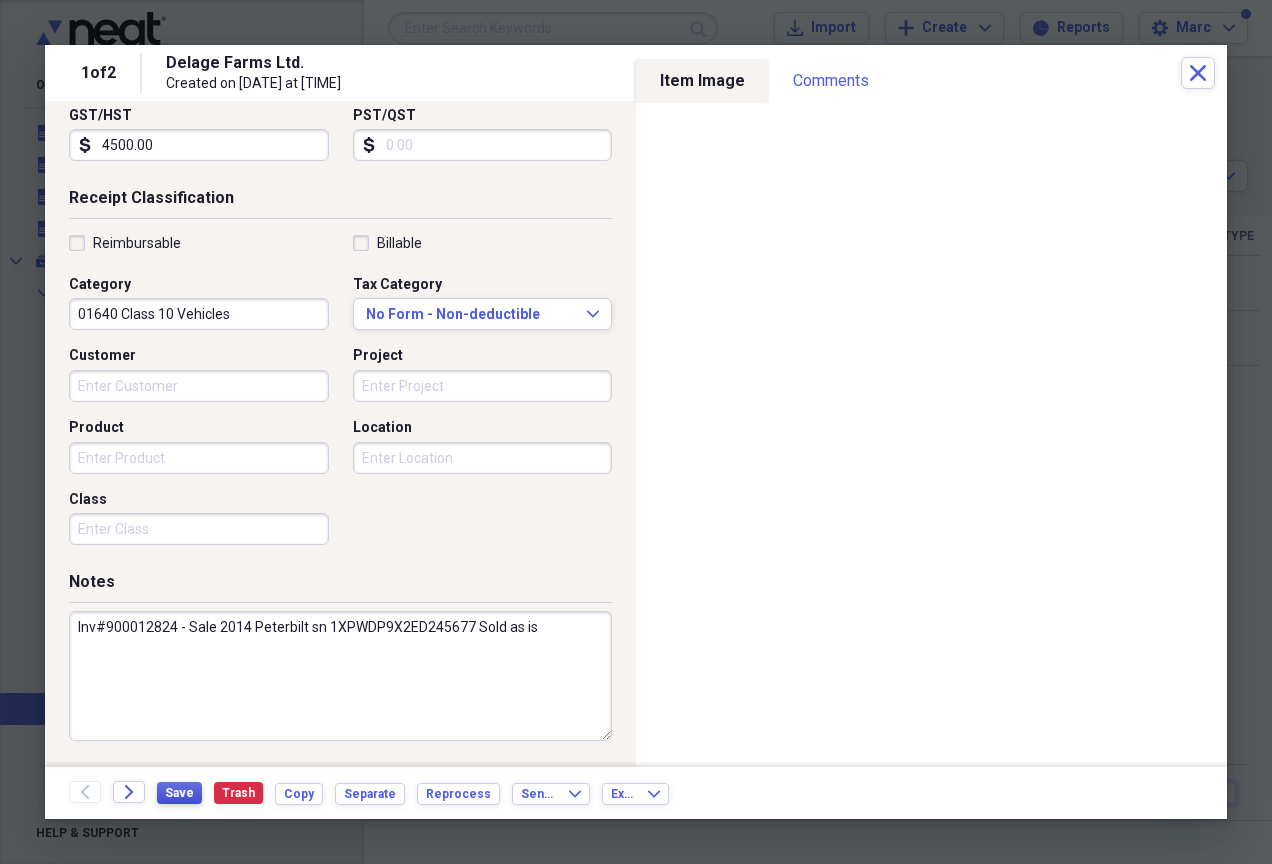 type on "Inv#900012824 - Sale 2014 Peterbilt sn 1XPWDP9X2ED245677 Sold as is" 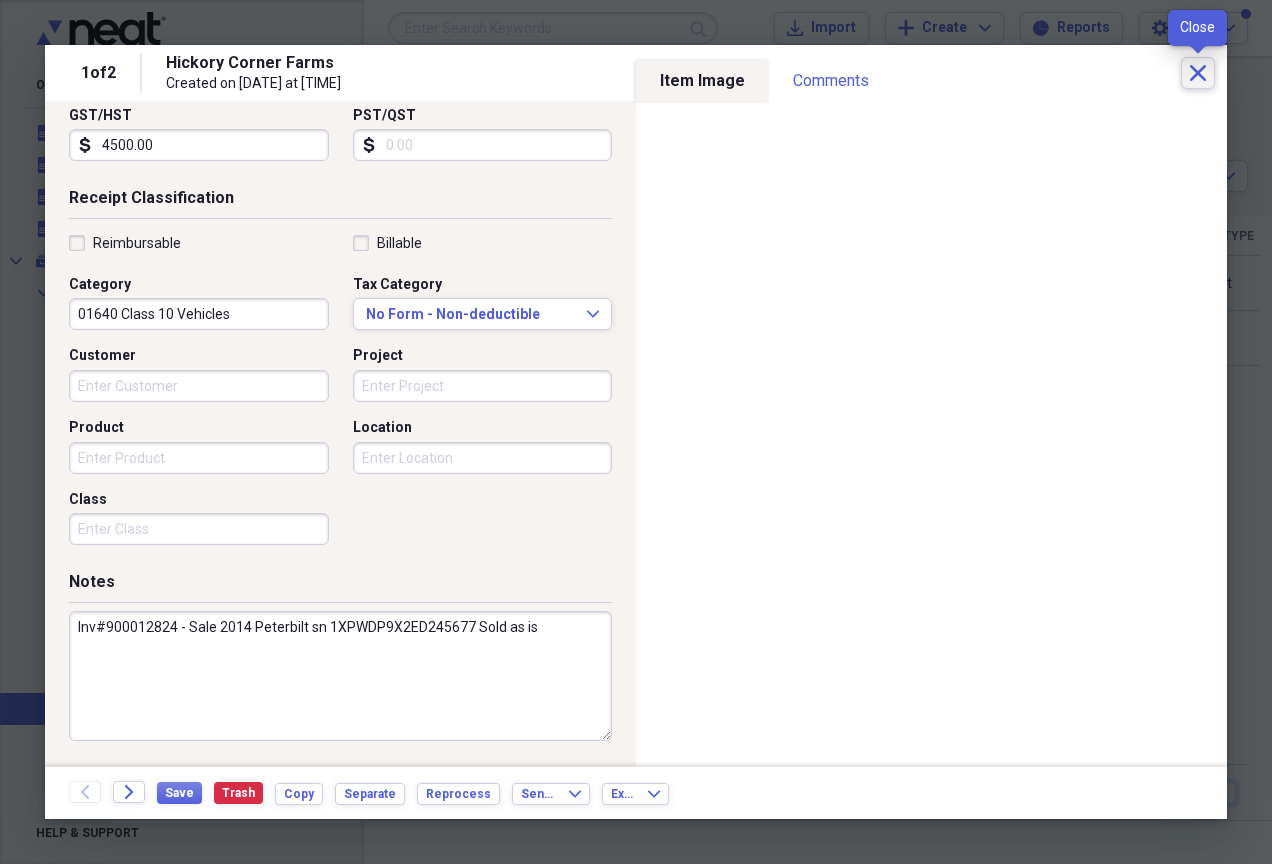 click 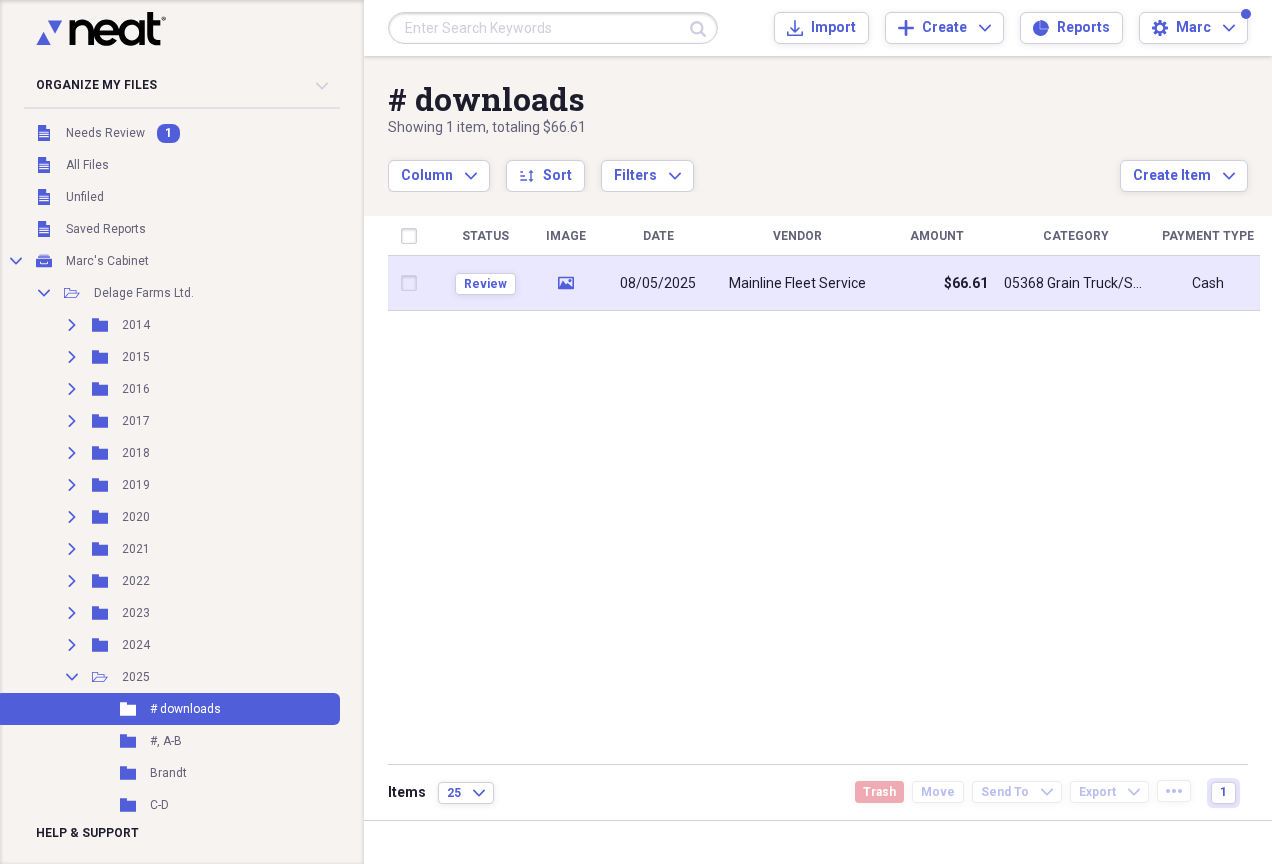 click on "Mainline Fleet Service" at bounding box center (797, 284) 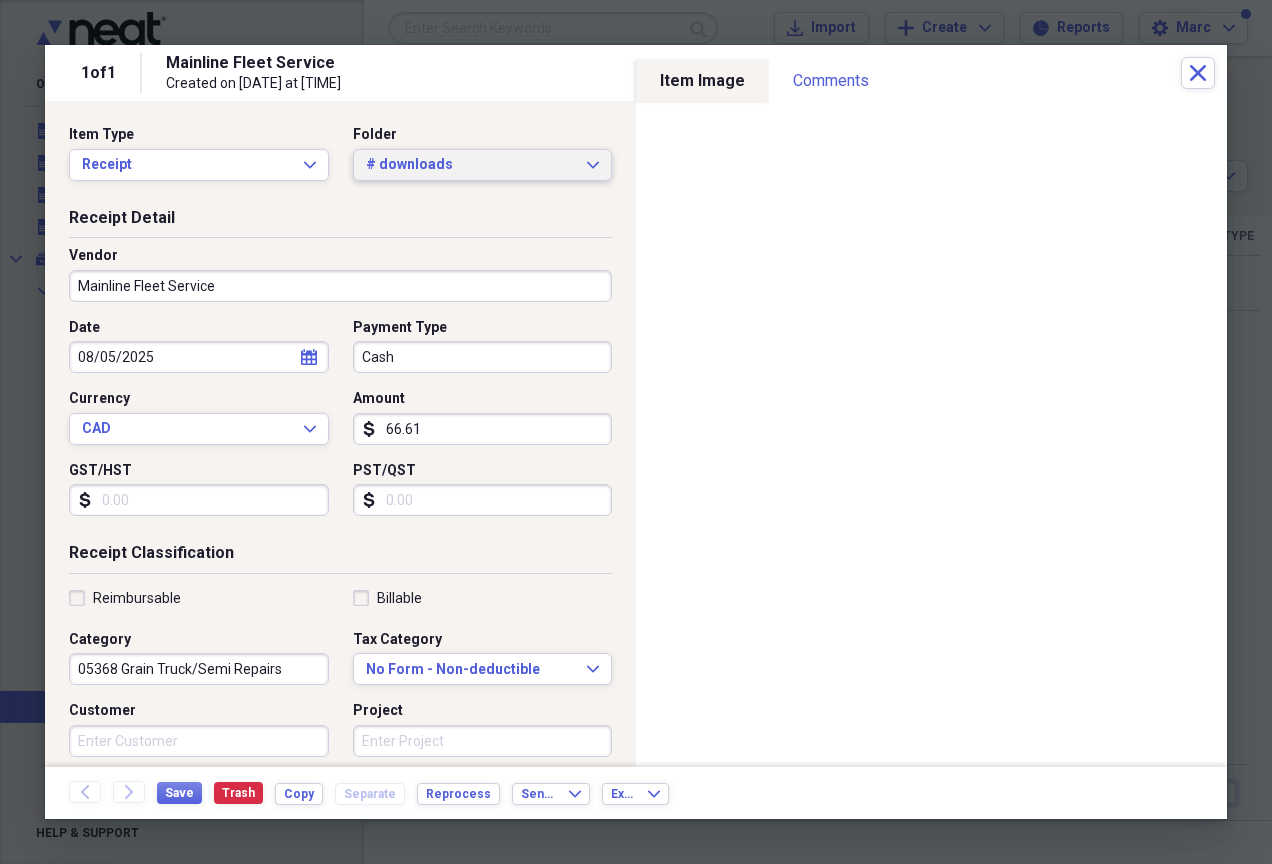 click on "# downloads Expand" at bounding box center (483, 165) 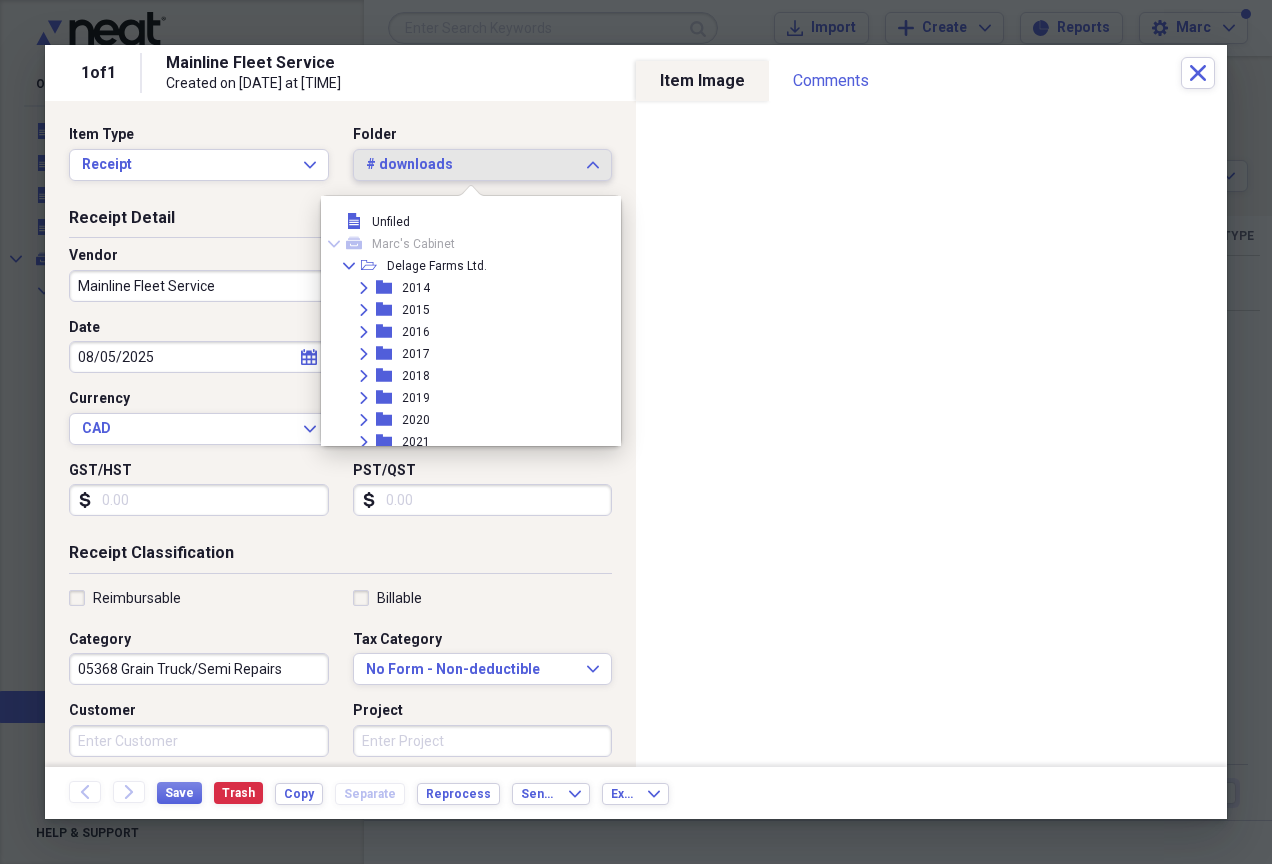 scroll, scrollTop: 231, scrollLeft: 0, axis: vertical 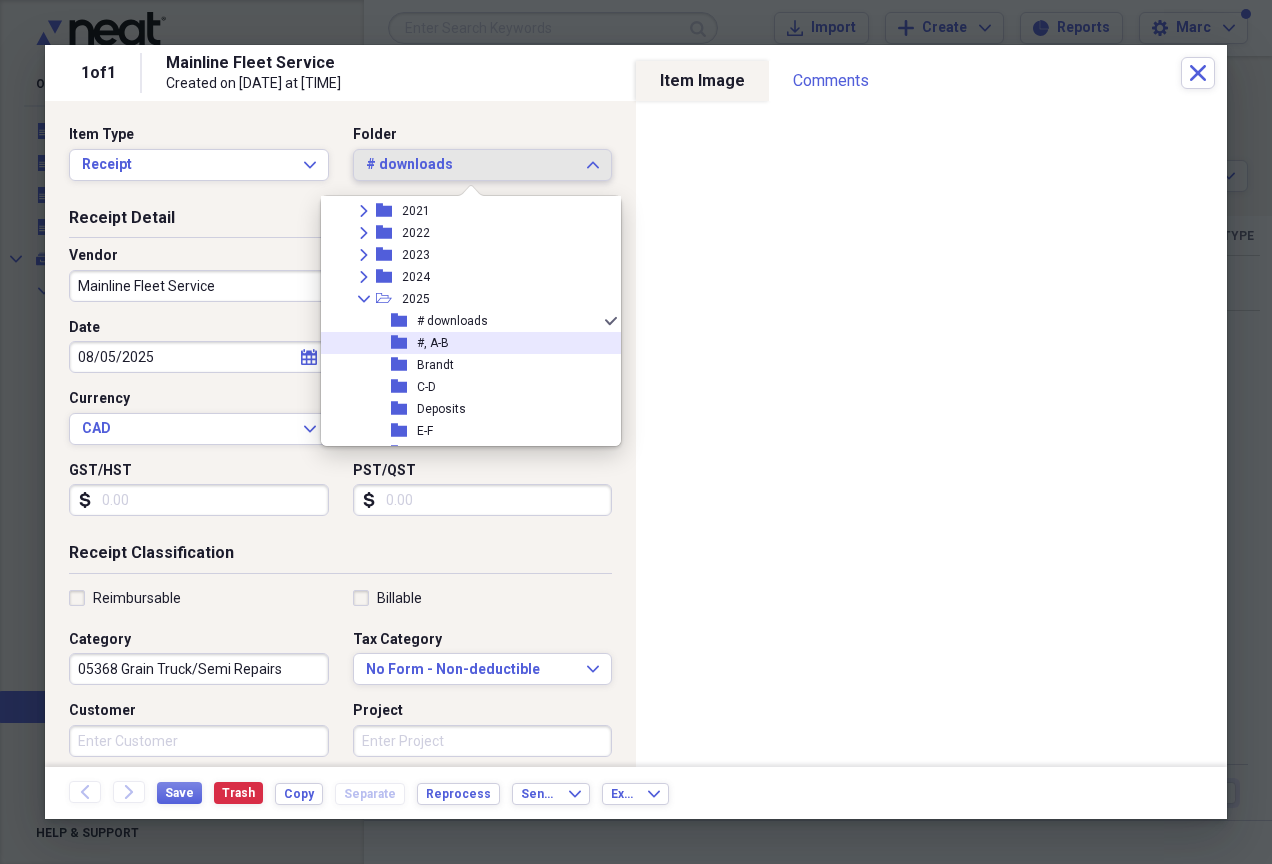 click on "folder #, A-B" at bounding box center (463, 343) 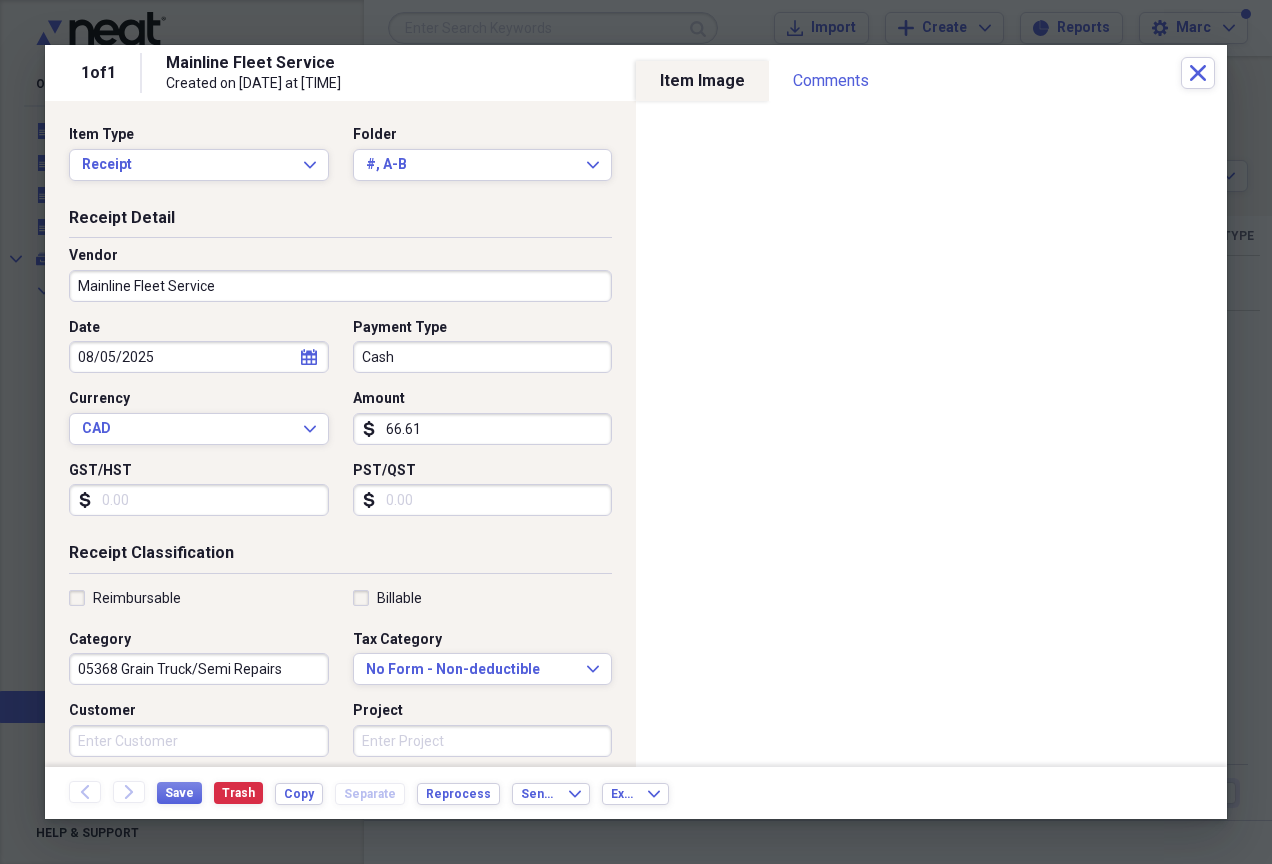 click on "Mainline Fleet Service" at bounding box center (340, 286) 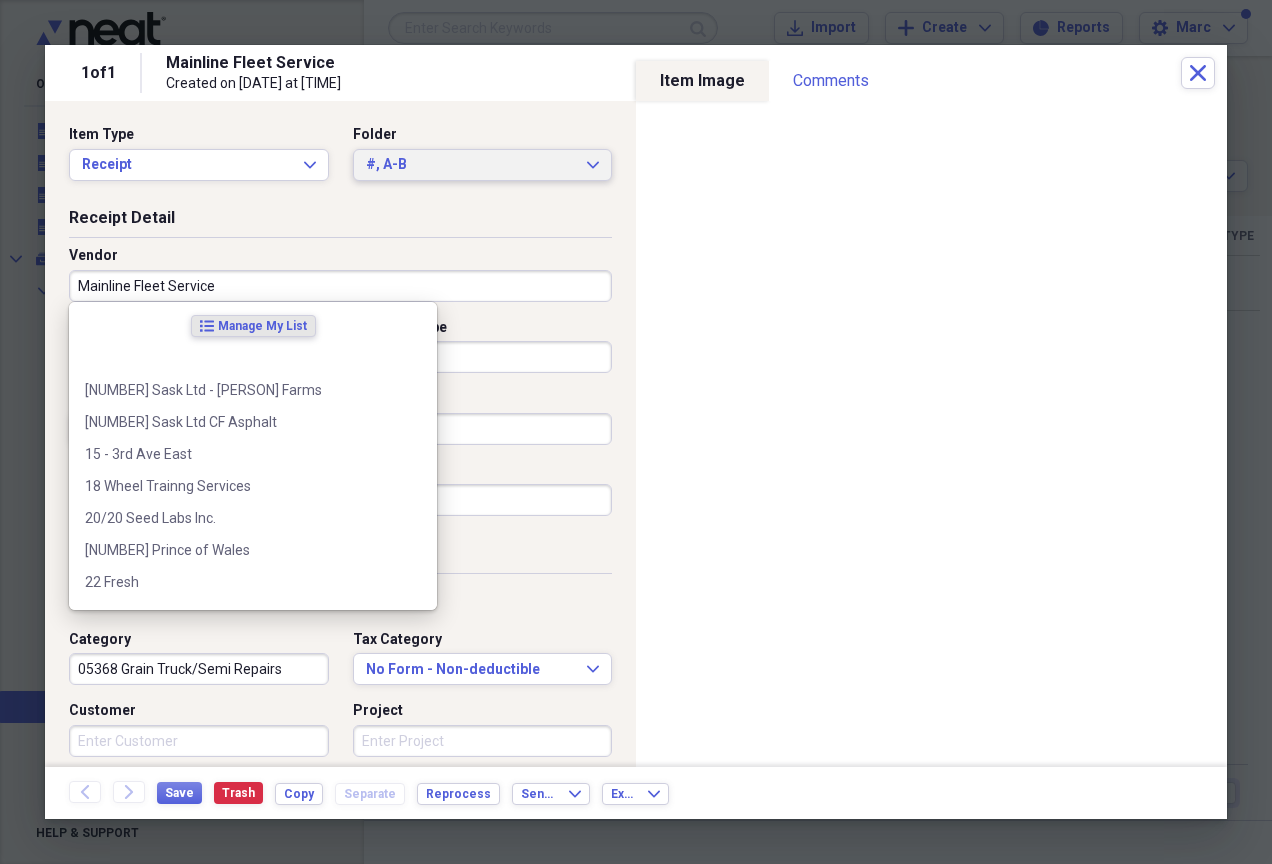 click on "#, A-B" at bounding box center [471, 165] 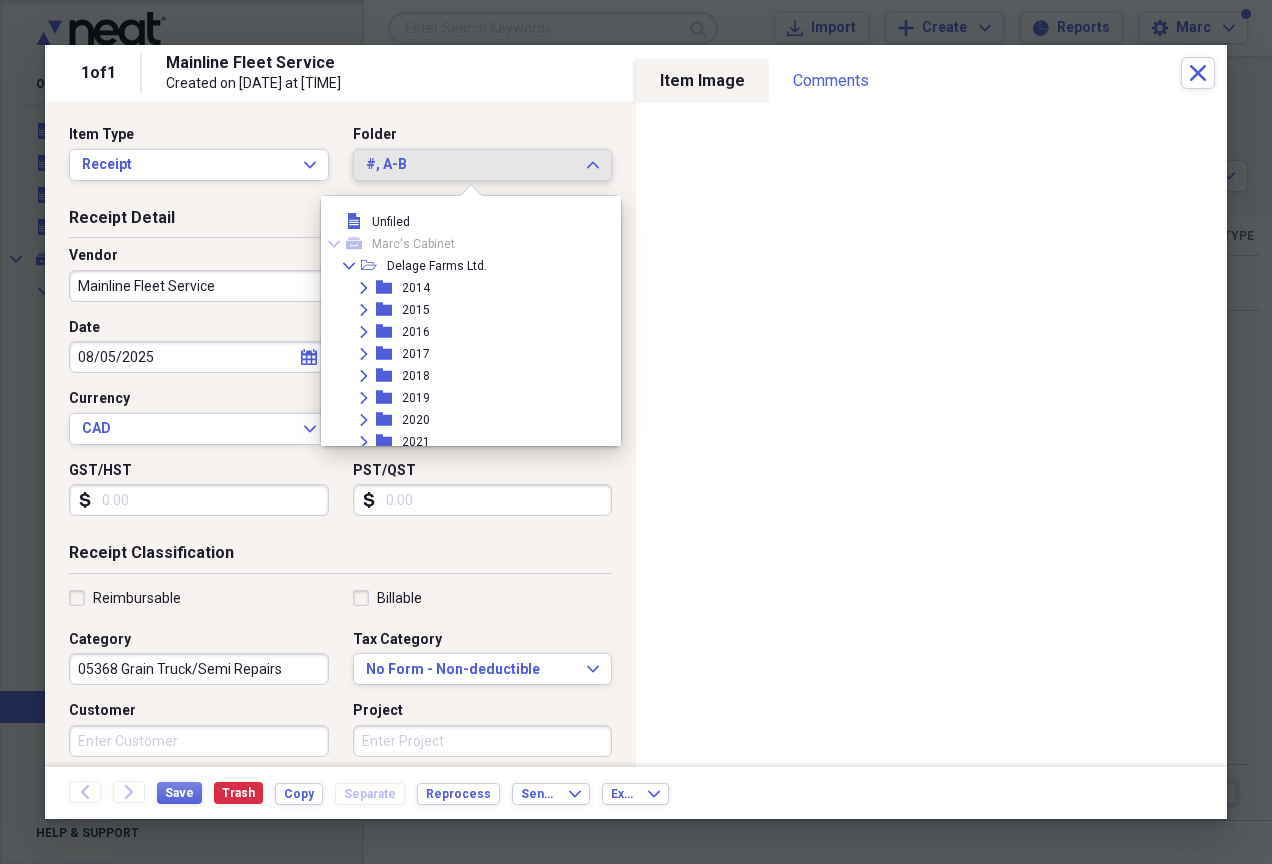 scroll, scrollTop: 253, scrollLeft: 0, axis: vertical 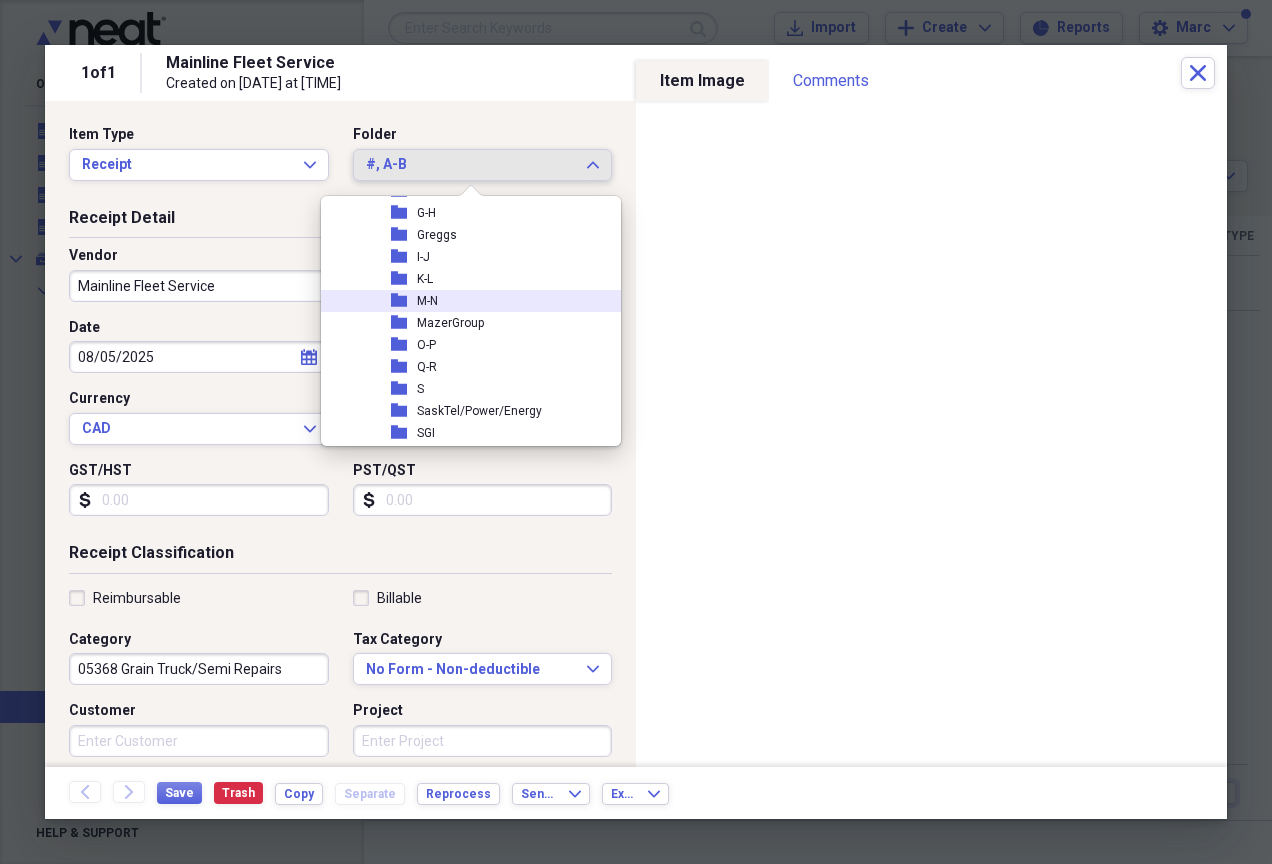 click on "folder M-N" at bounding box center [463, 301] 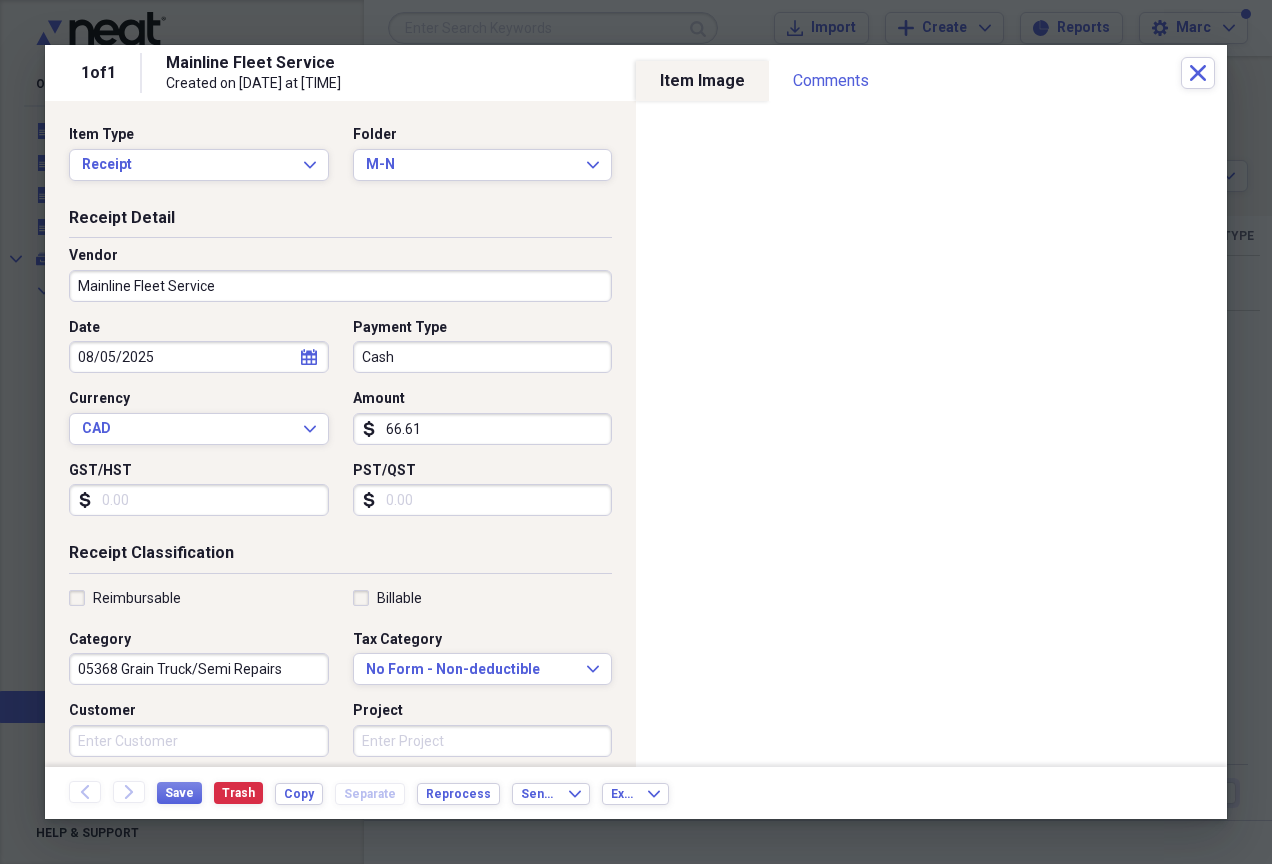 click on "Cash" at bounding box center [483, 357] 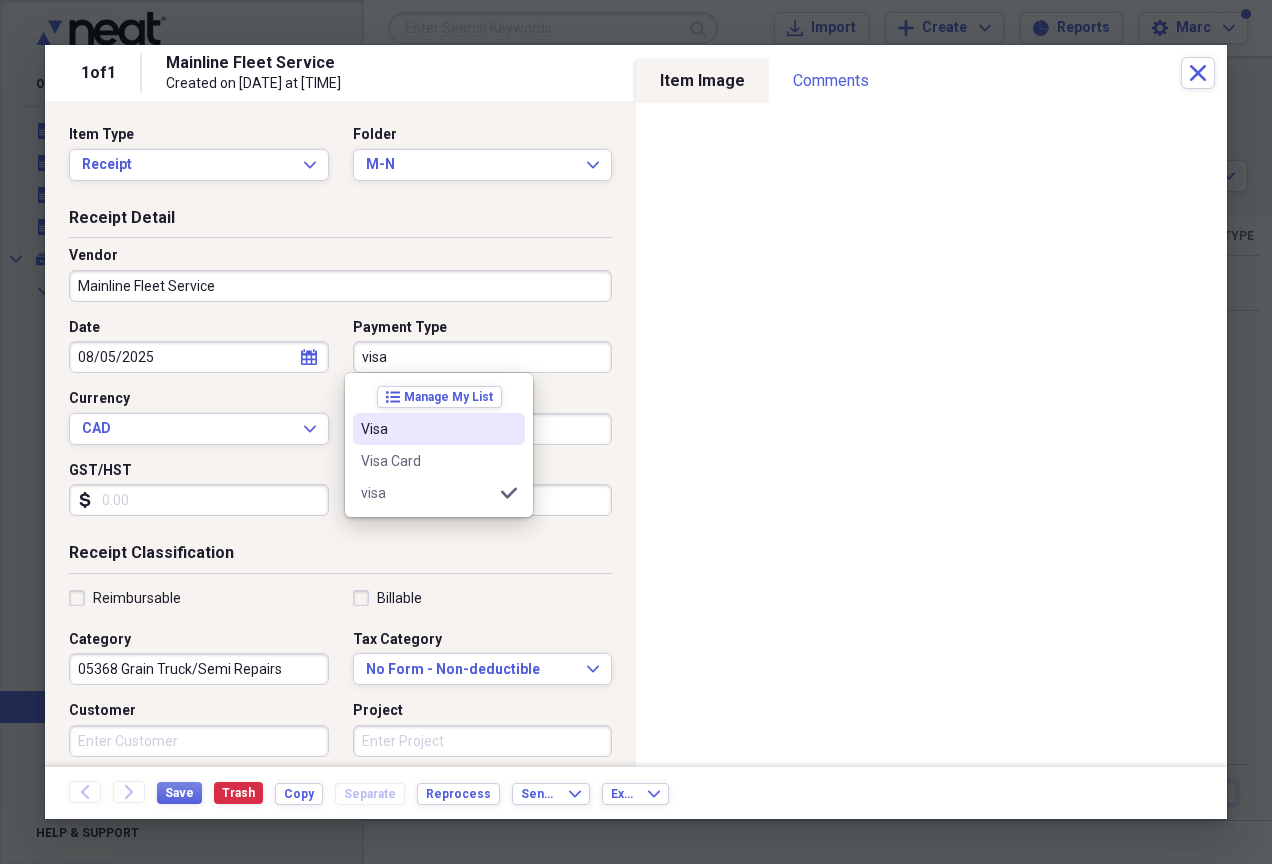 click on "Visa" at bounding box center [439, 429] 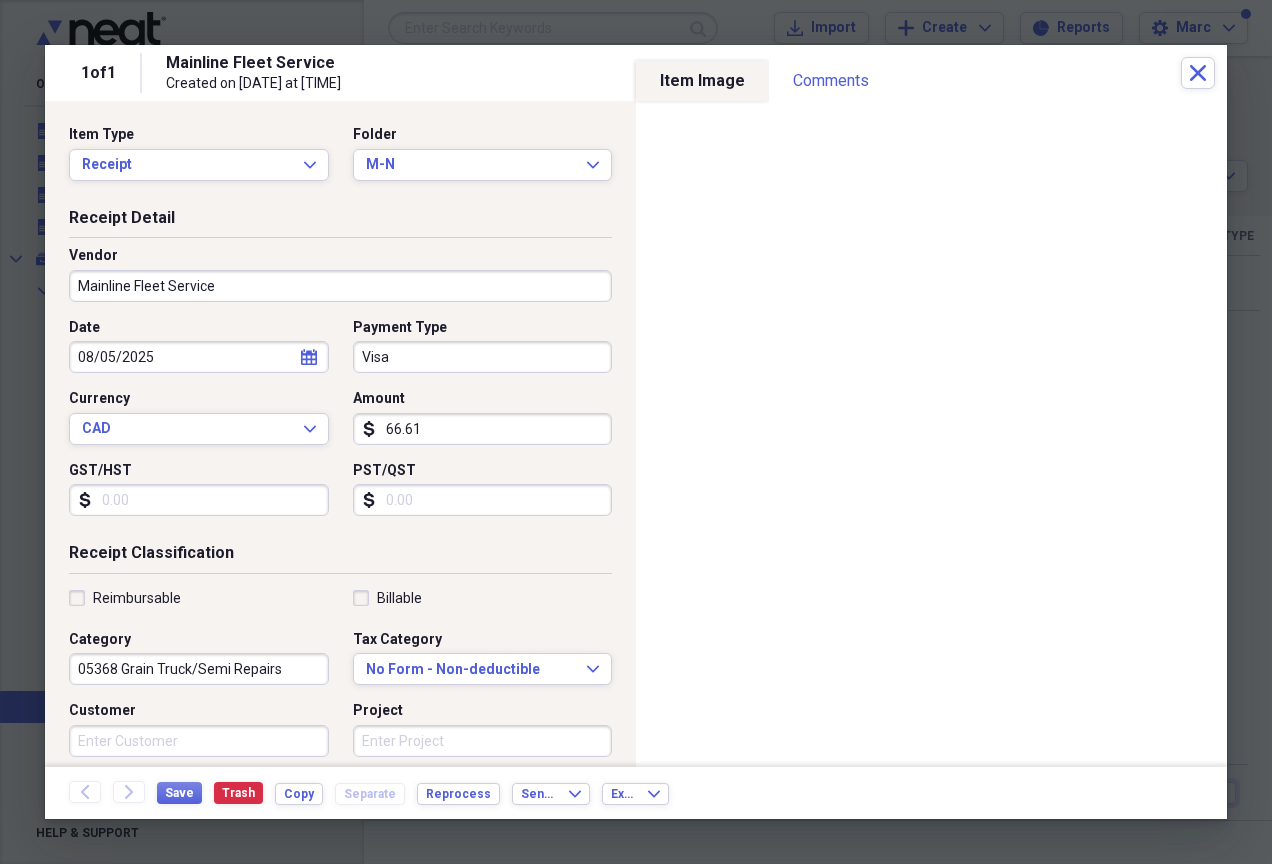 click on "66.61" at bounding box center [483, 429] 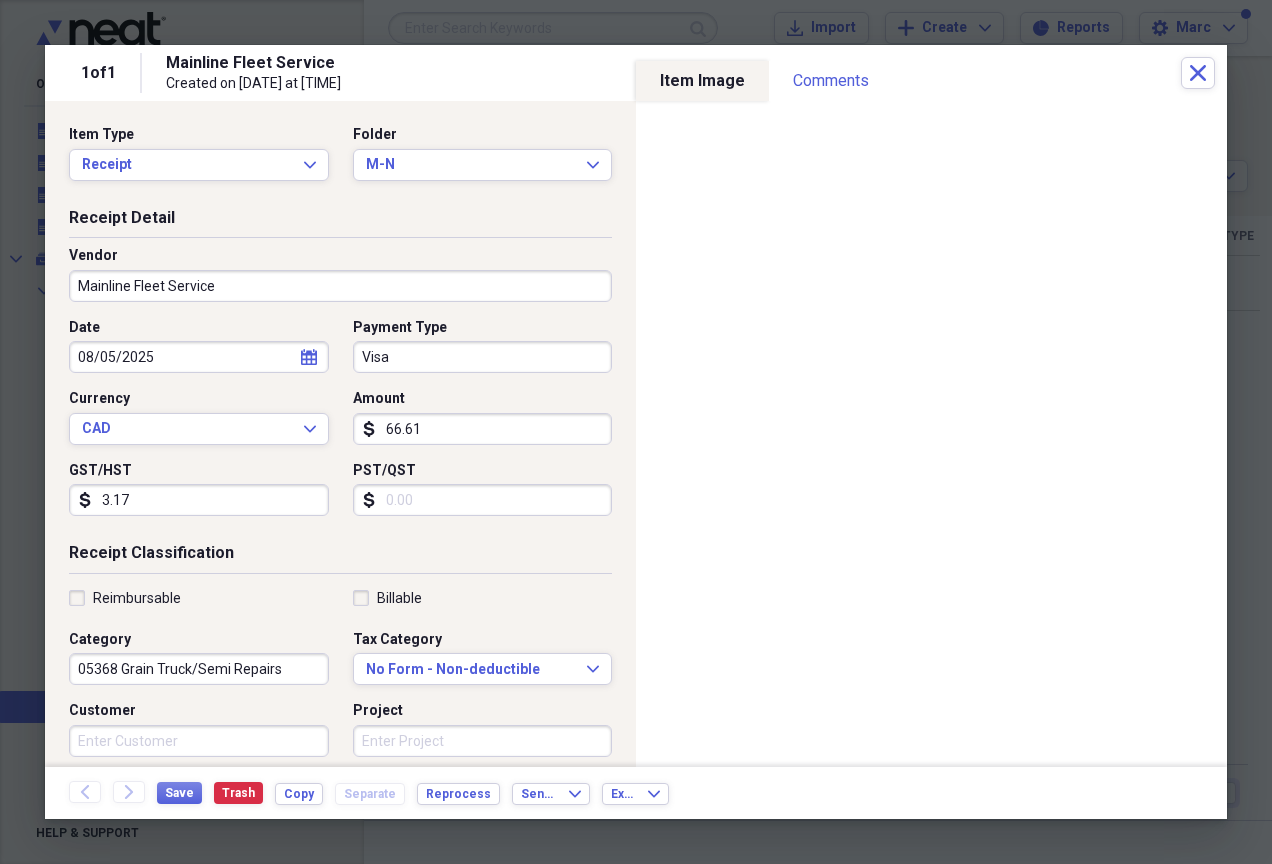 type on "3.17" 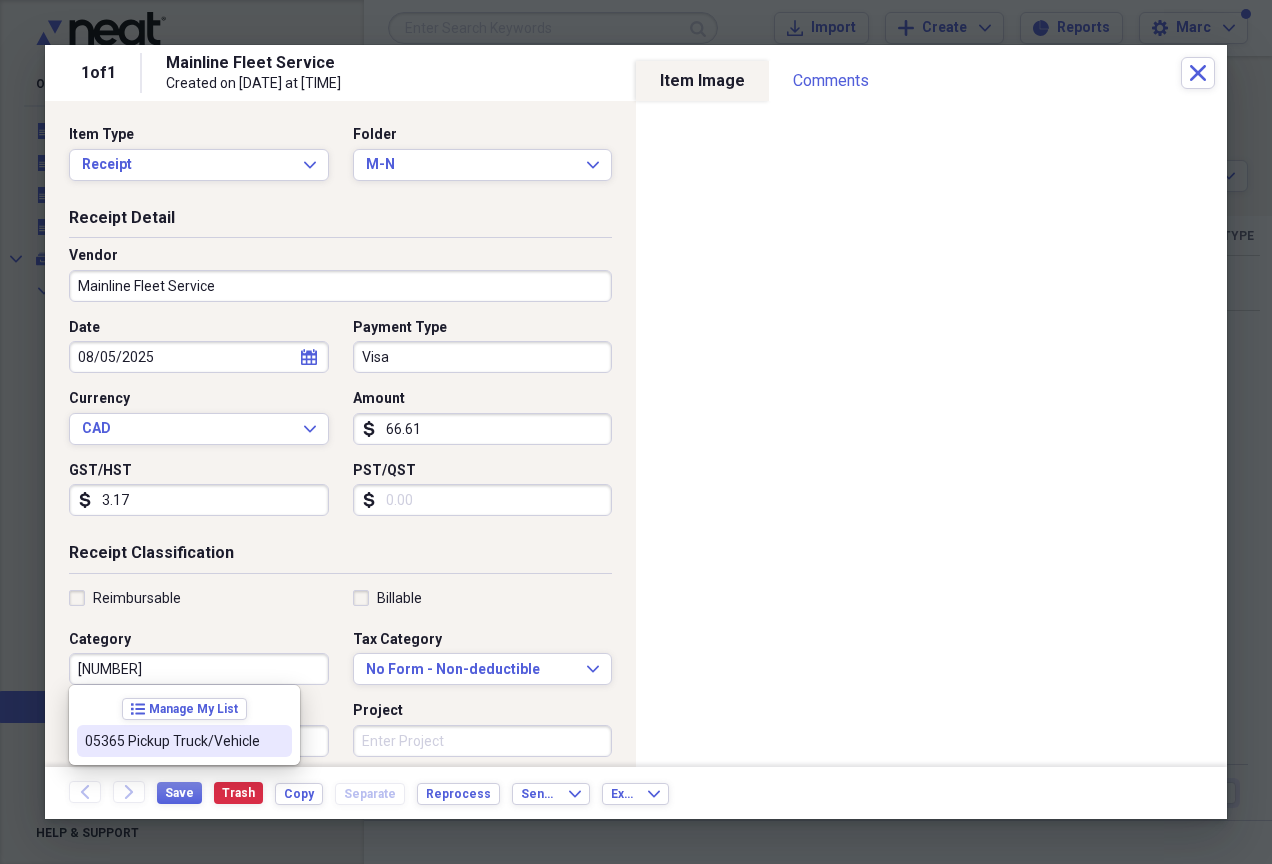 click on "05365 Pickup Truck/Vehicle" at bounding box center (172, 741) 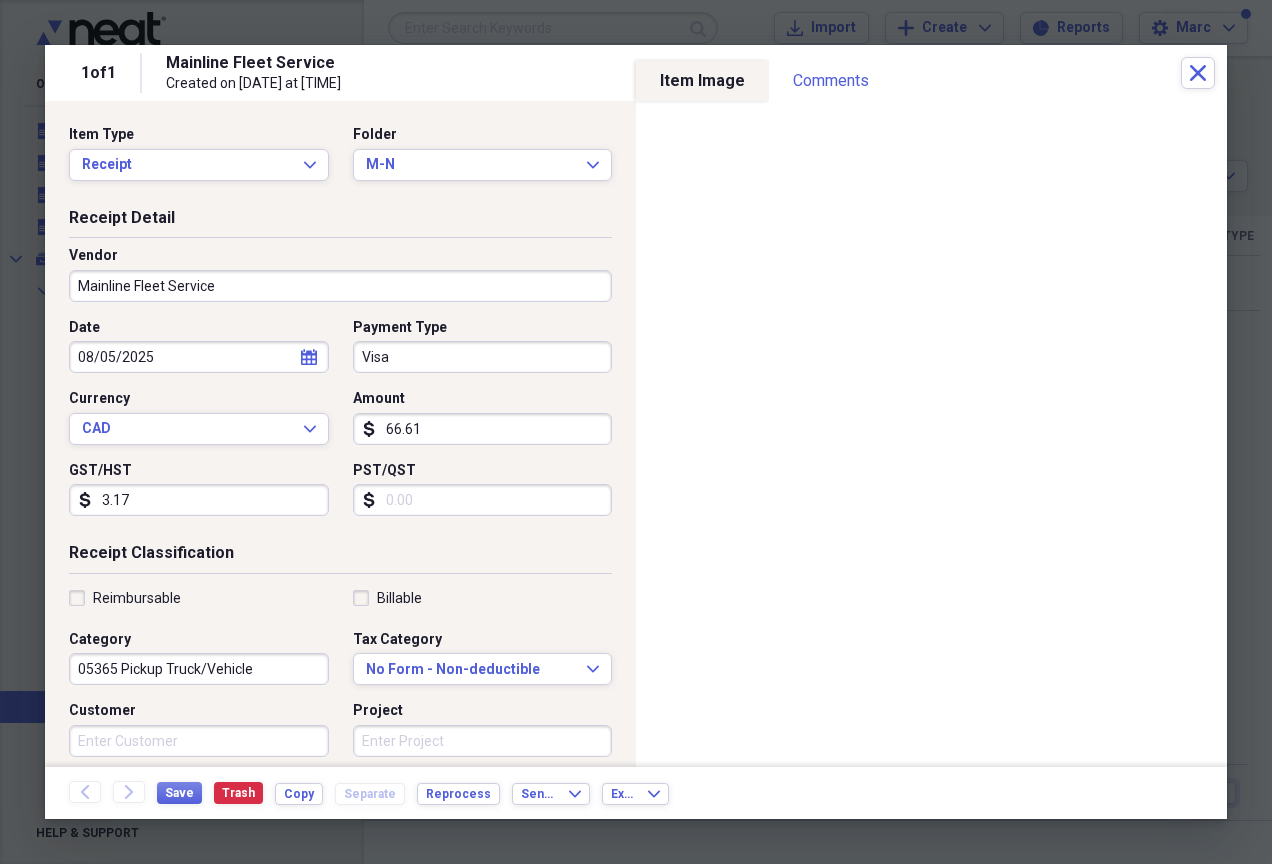 scroll, scrollTop: 355, scrollLeft: 0, axis: vertical 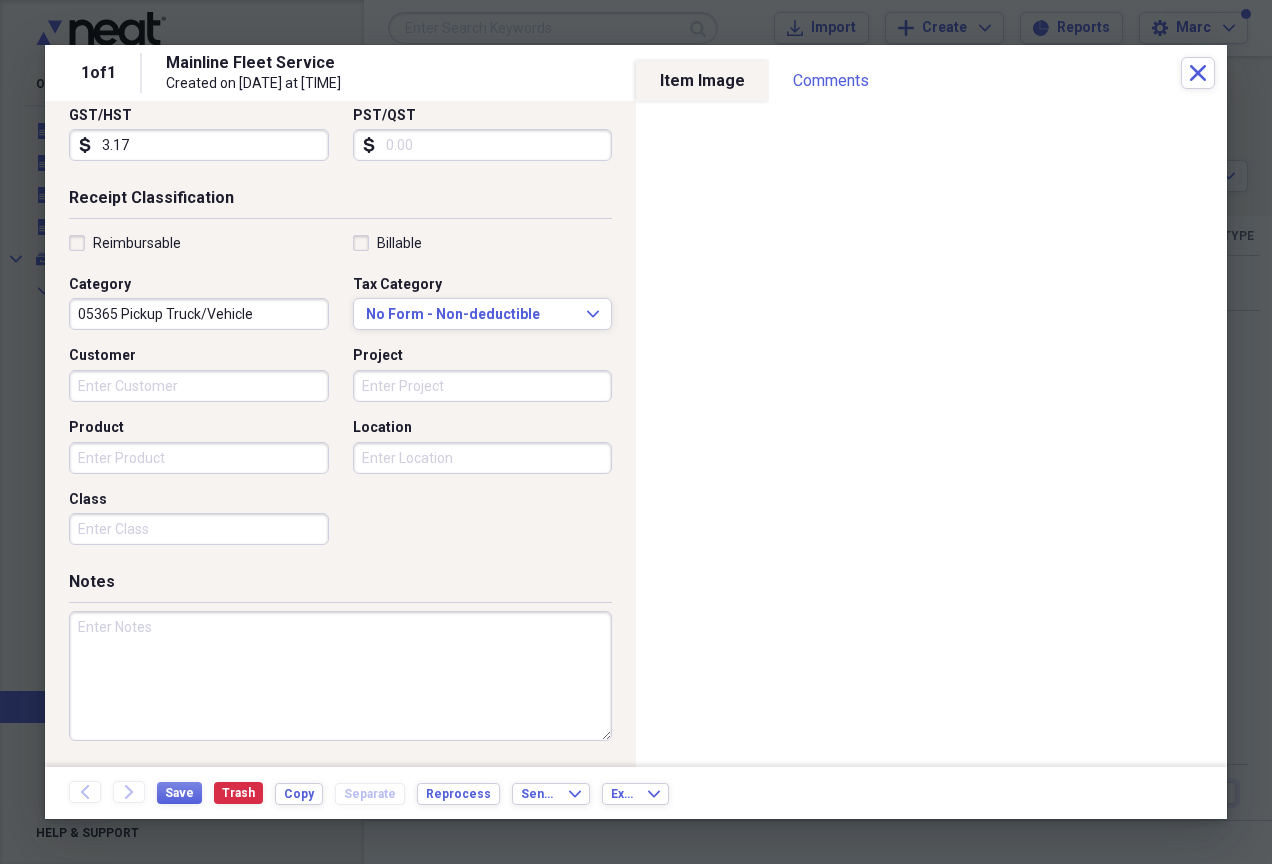 click at bounding box center (340, 676) 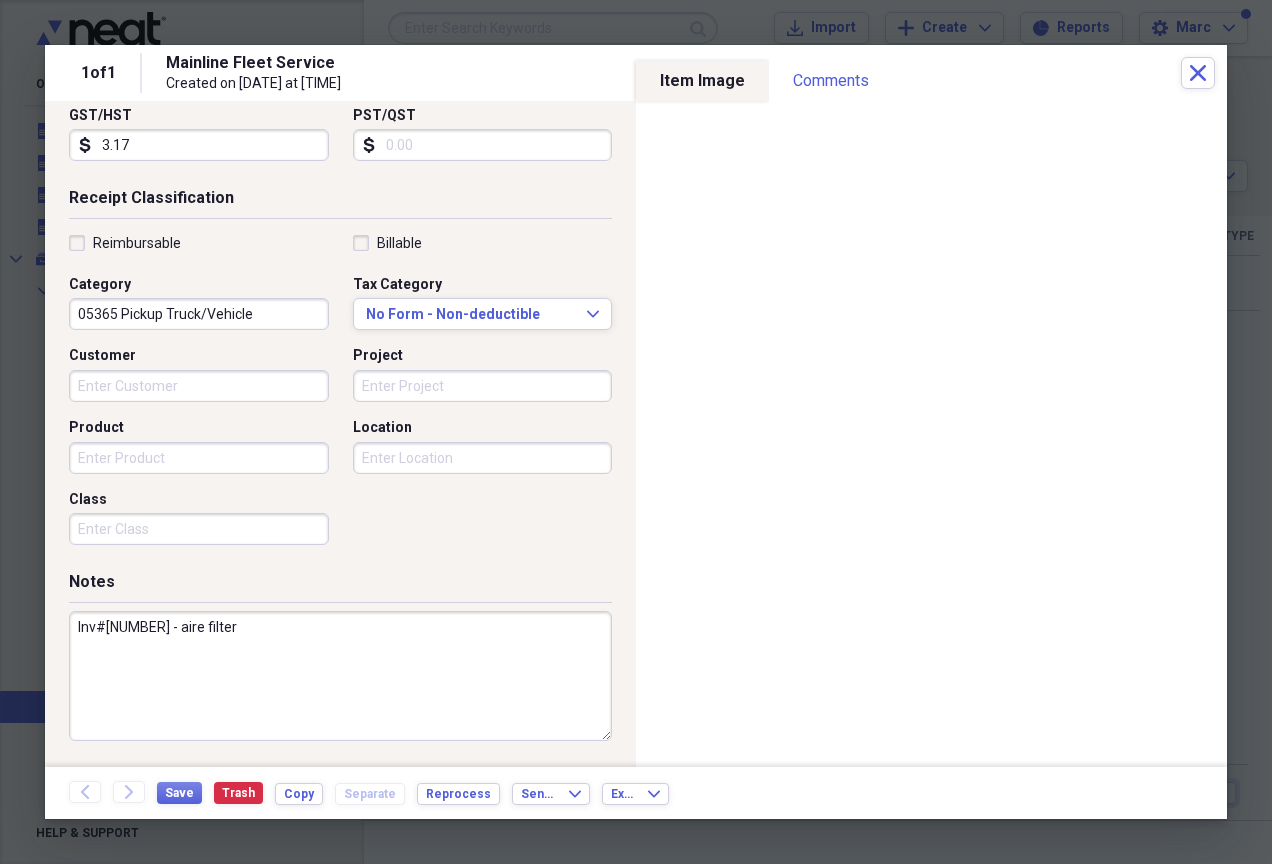 click on "Inv#[NUMBER] - aire filter" at bounding box center (340, 676) 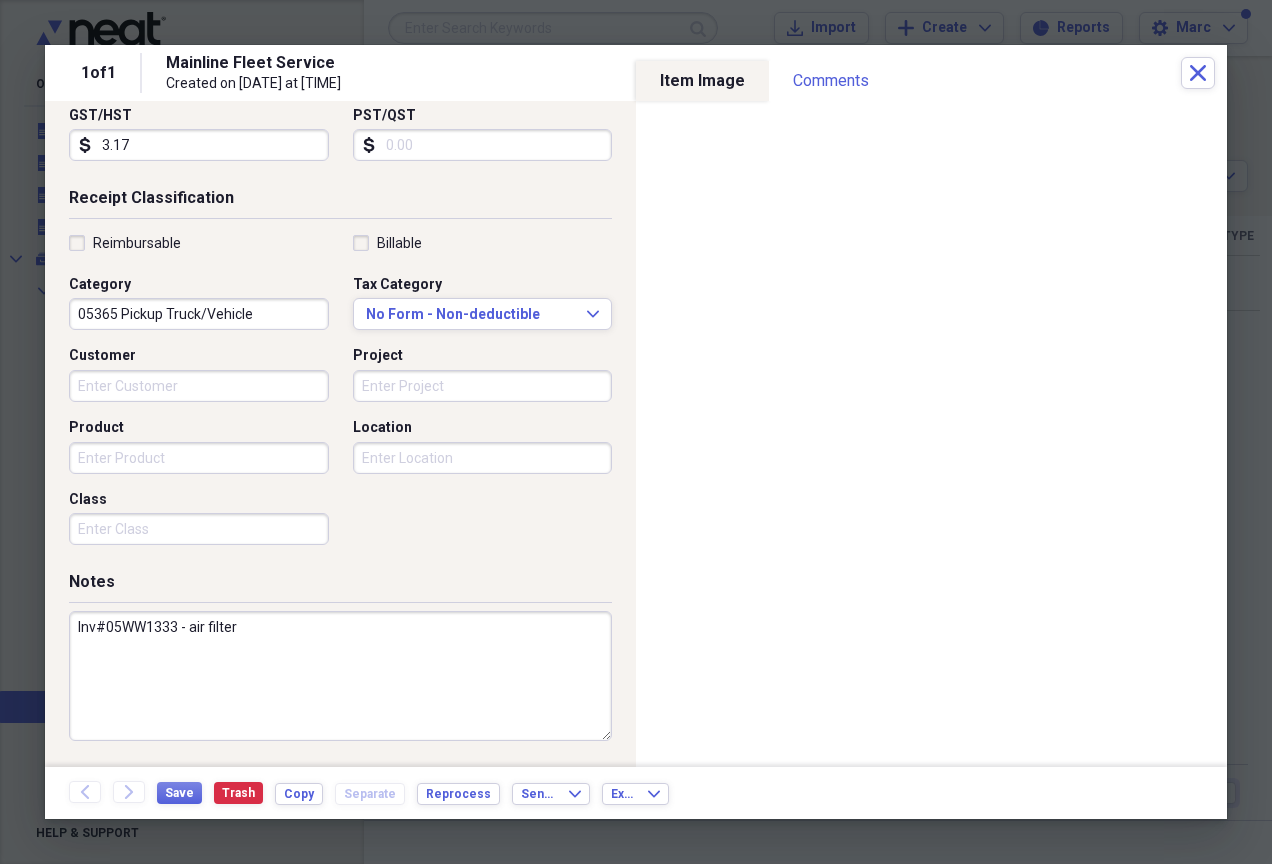 drag, startPoint x: 350, startPoint y: 640, endPoint x: 185, endPoint y: 661, distance: 166.331 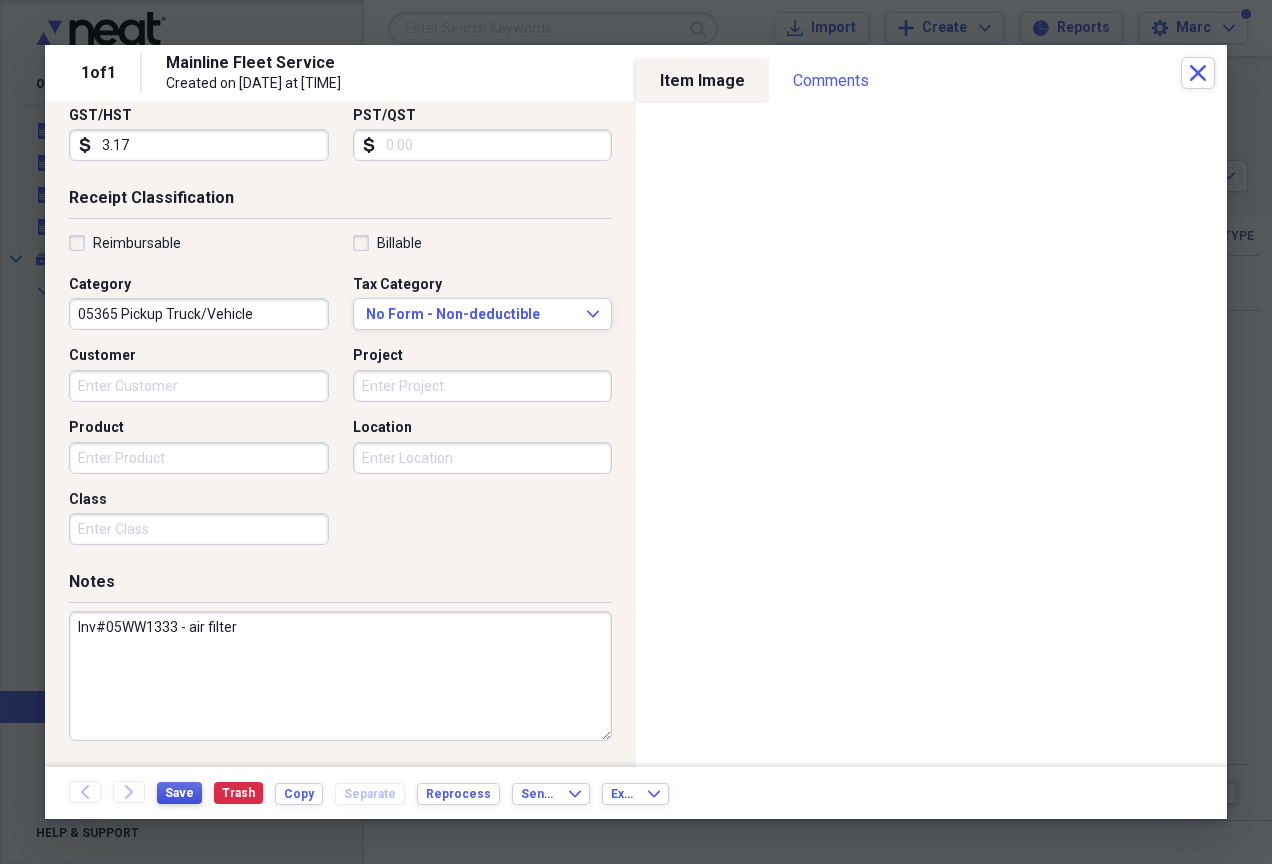 click on "Back Forward Save Trash Copy Separate Reprocess Send To Expand Export Expand" at bounding box center (636, 793) 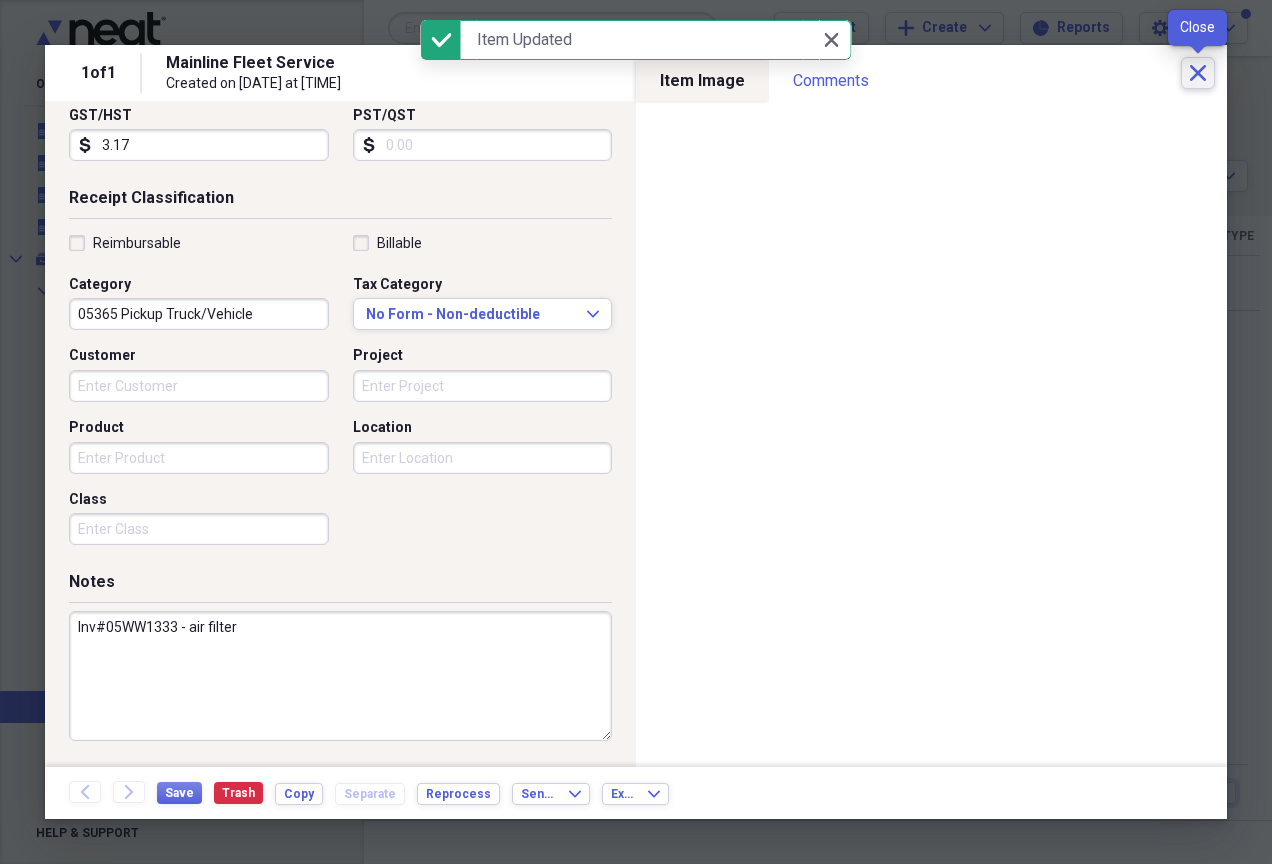 click on "Close" 